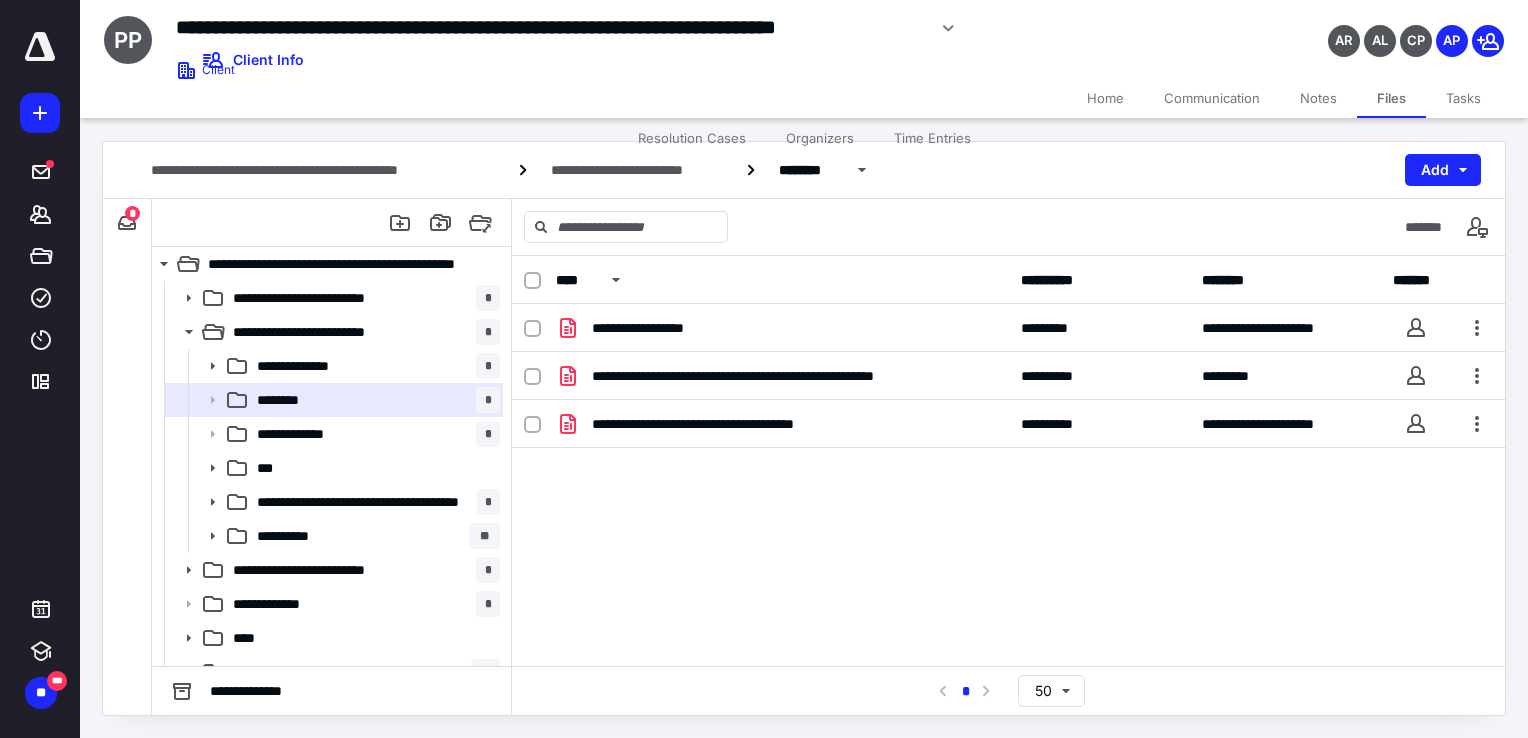scroll, scrollTop: 0, scrollLeft: 0, axis: both 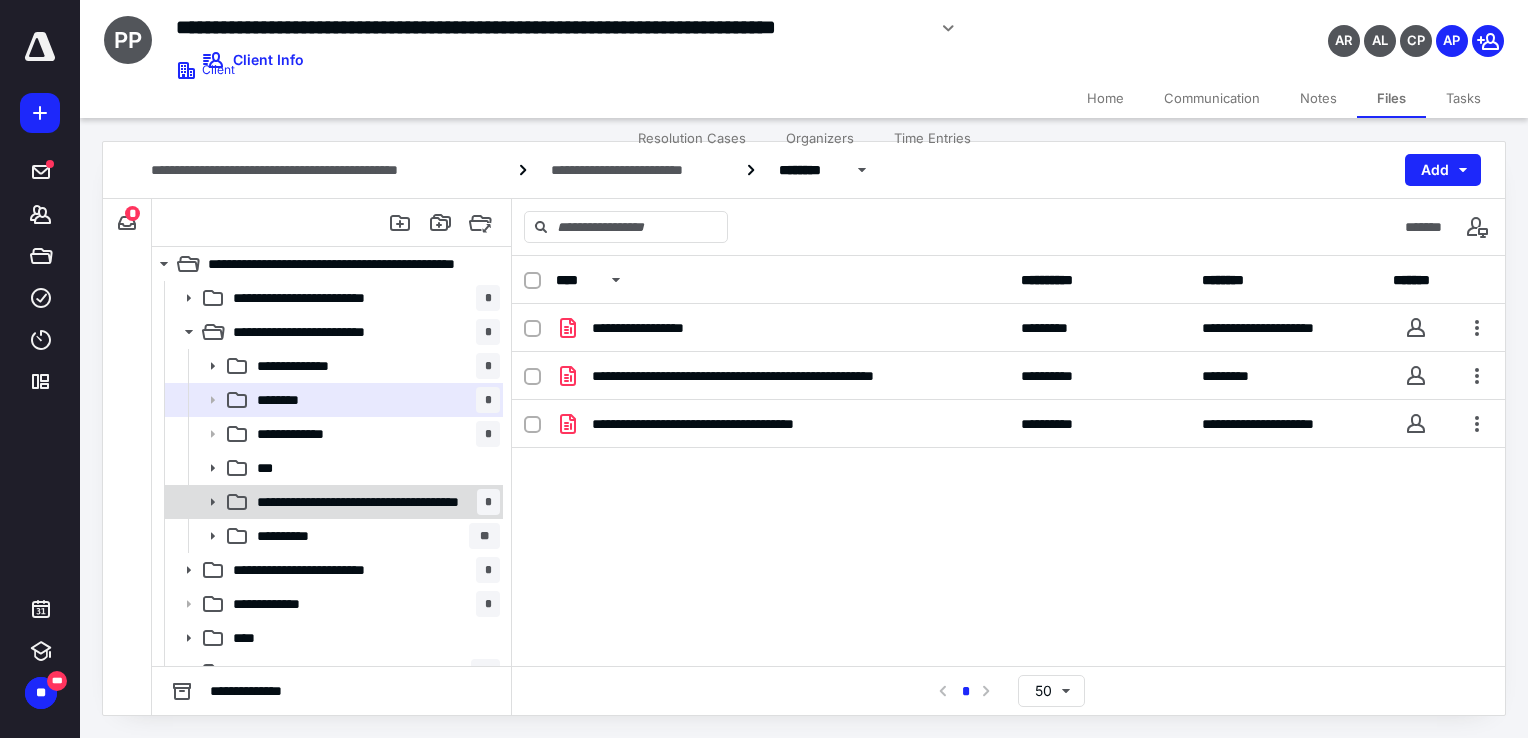 click 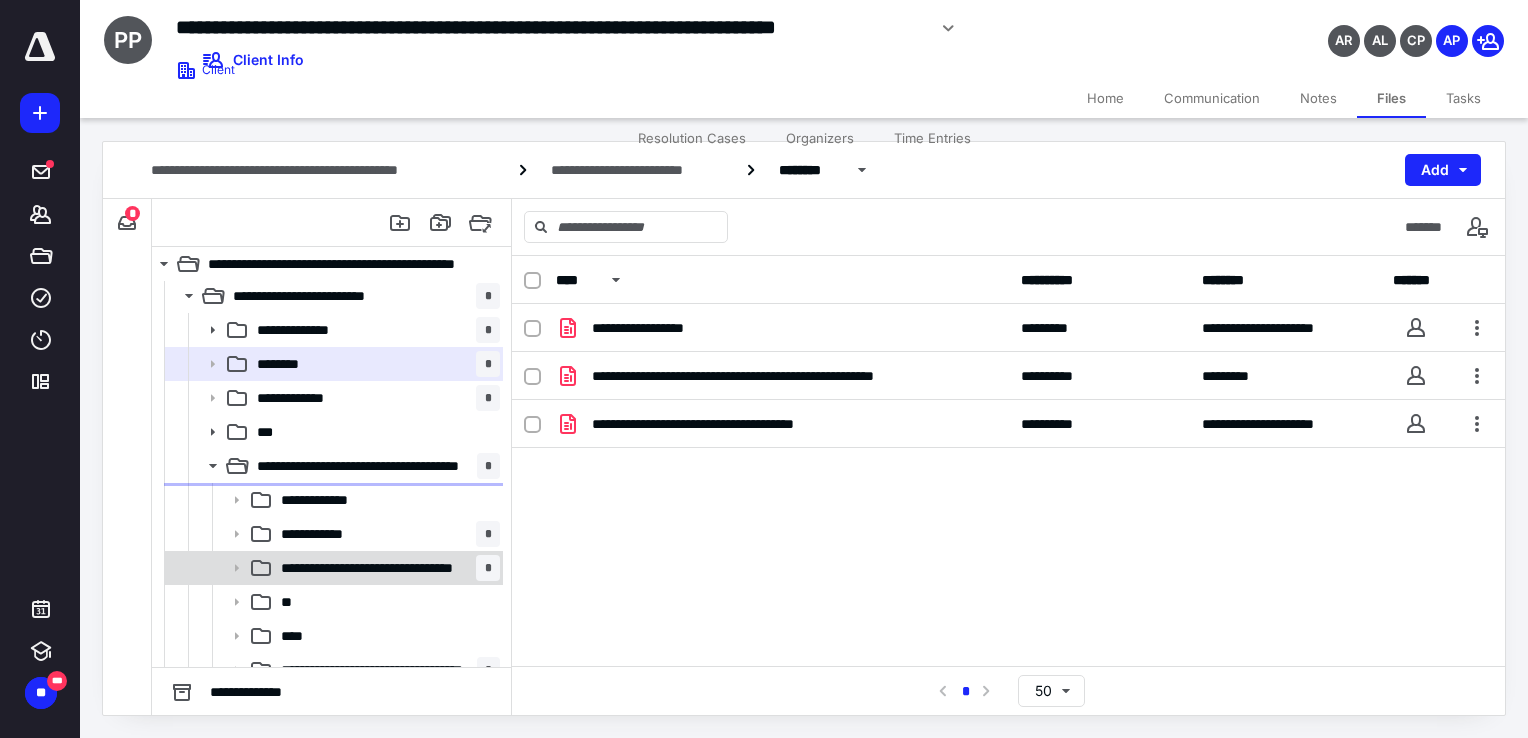scroll, scrollTop: 100, scrollLeft: 0, axis: vertical 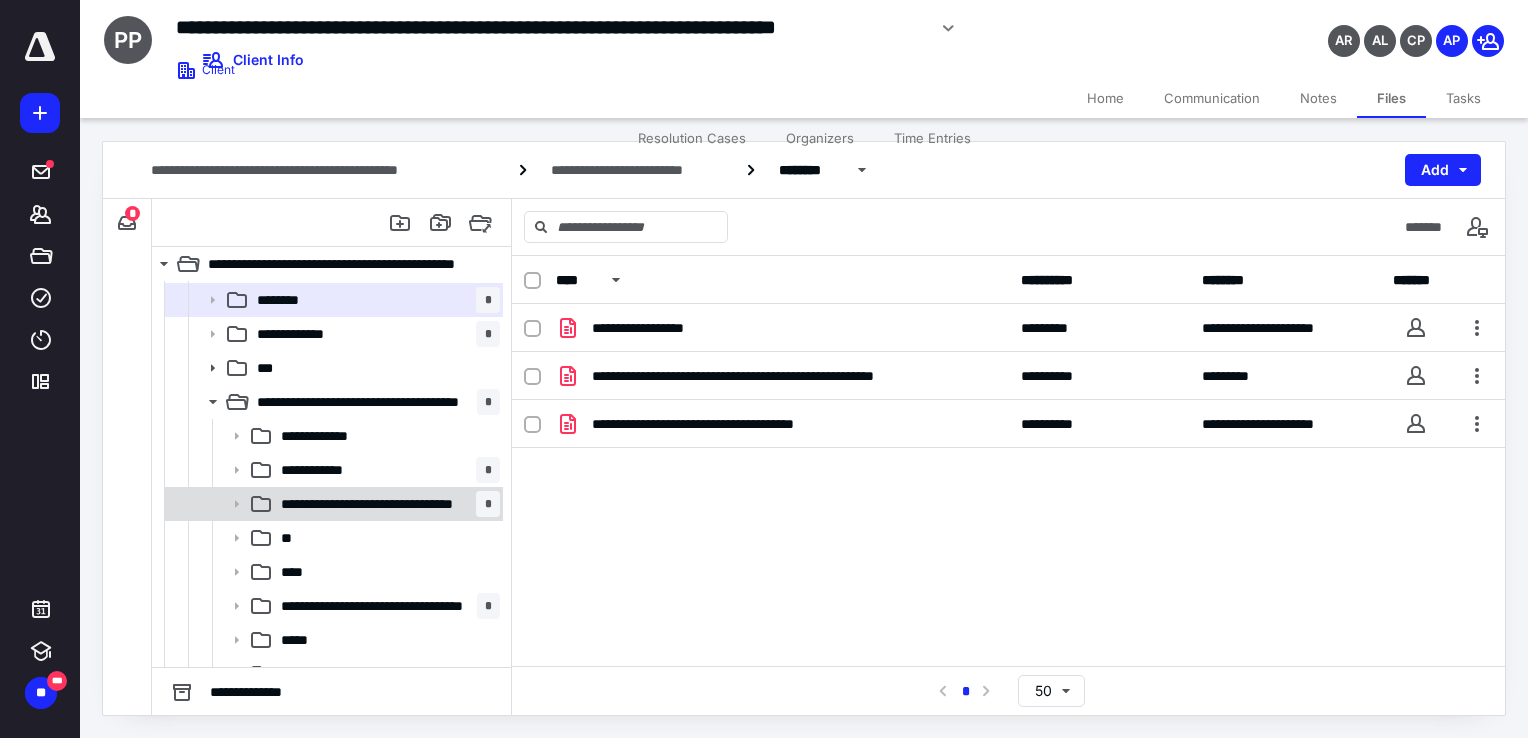click on "**********" at bounding box center [373, 504] 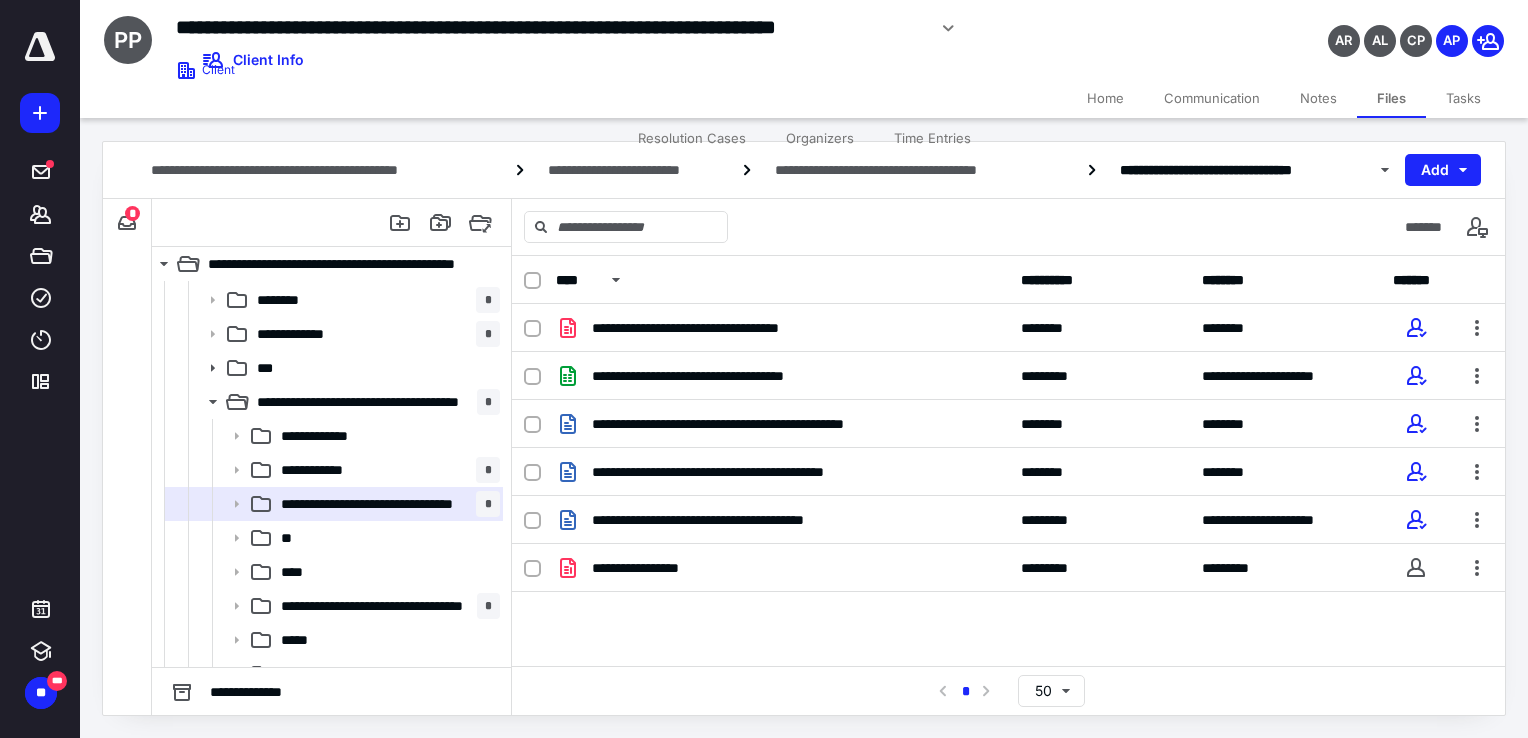 click on "**" at bounding box center [386, 538] 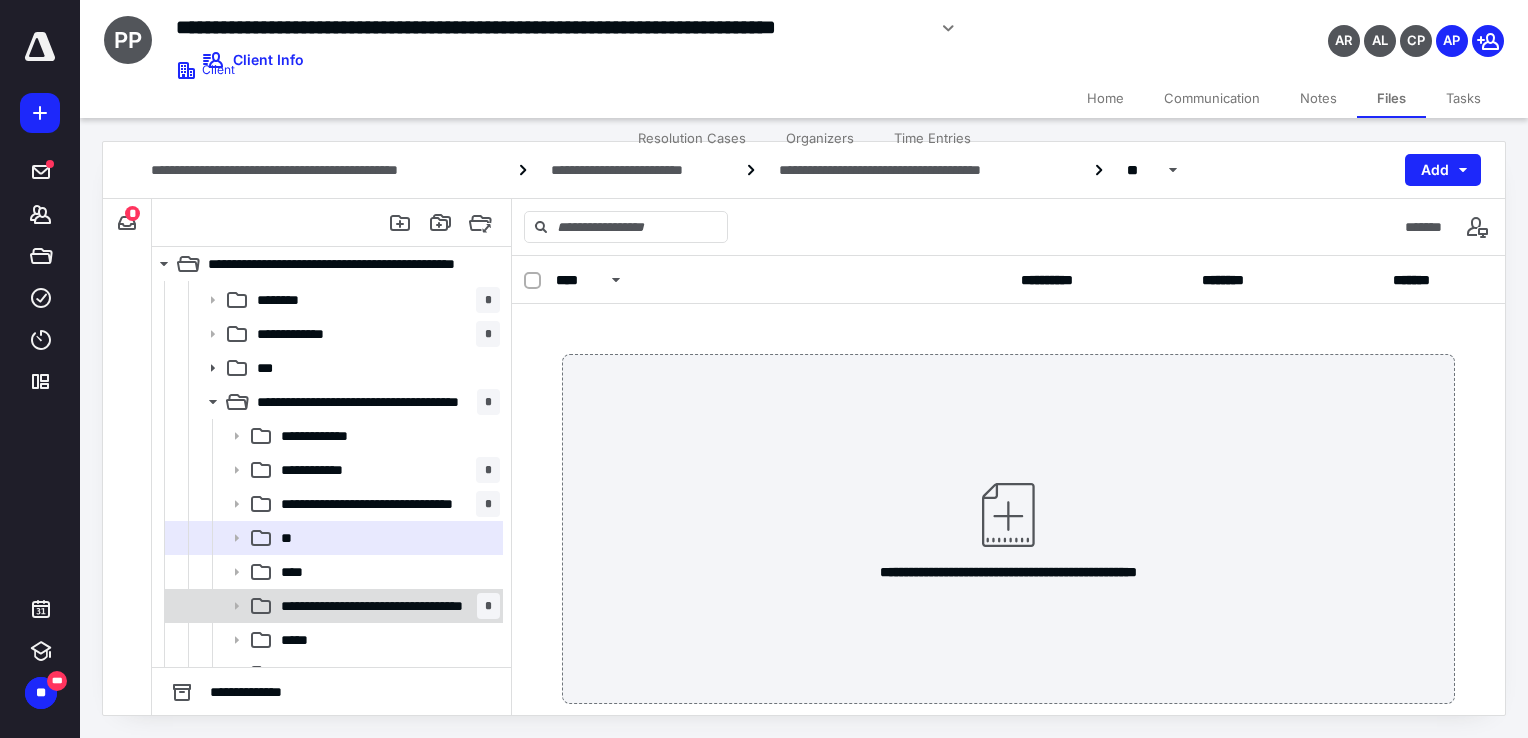click on "**********" at bounding box center (373, 606) 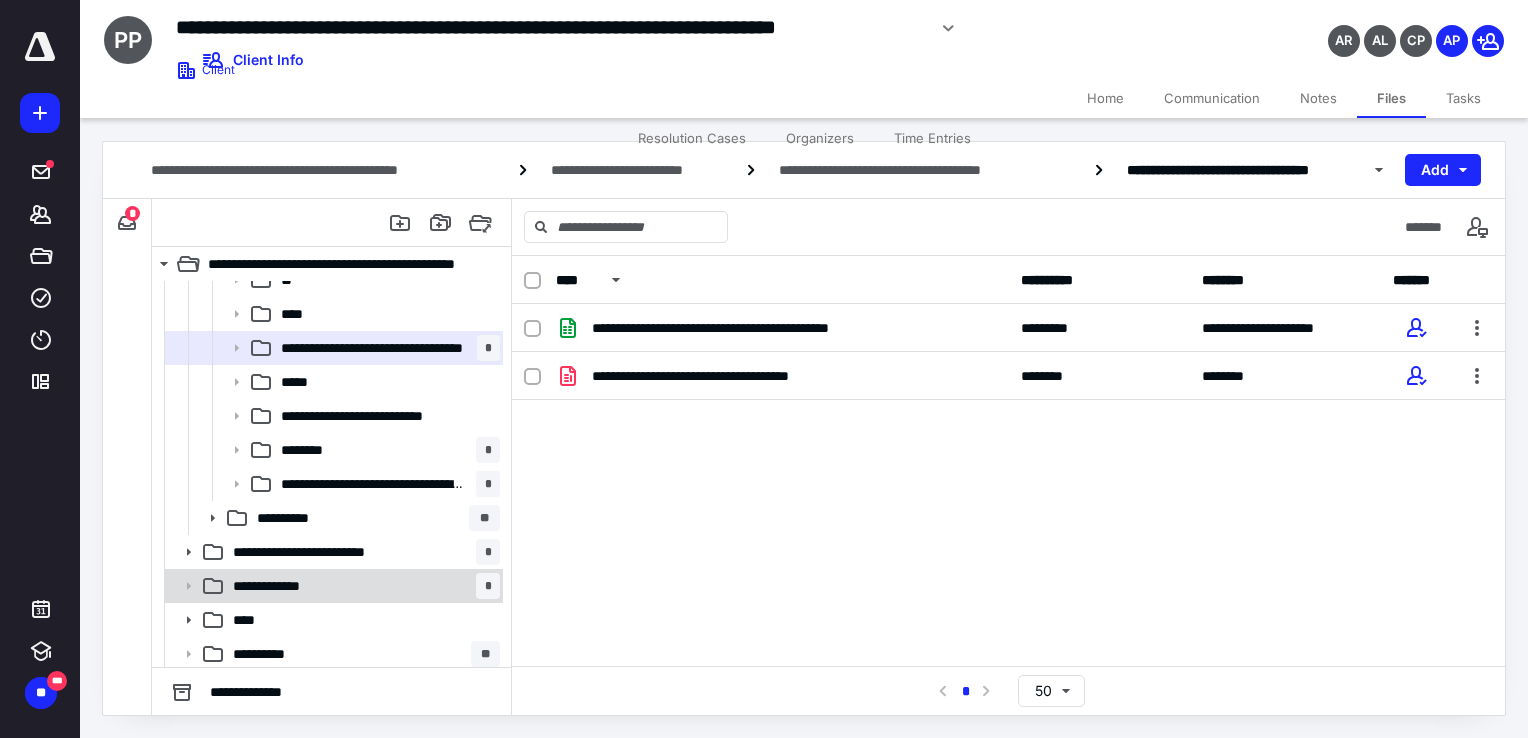 scroll, scrollTop: 361, scrollLeft: 0, axis: vertical 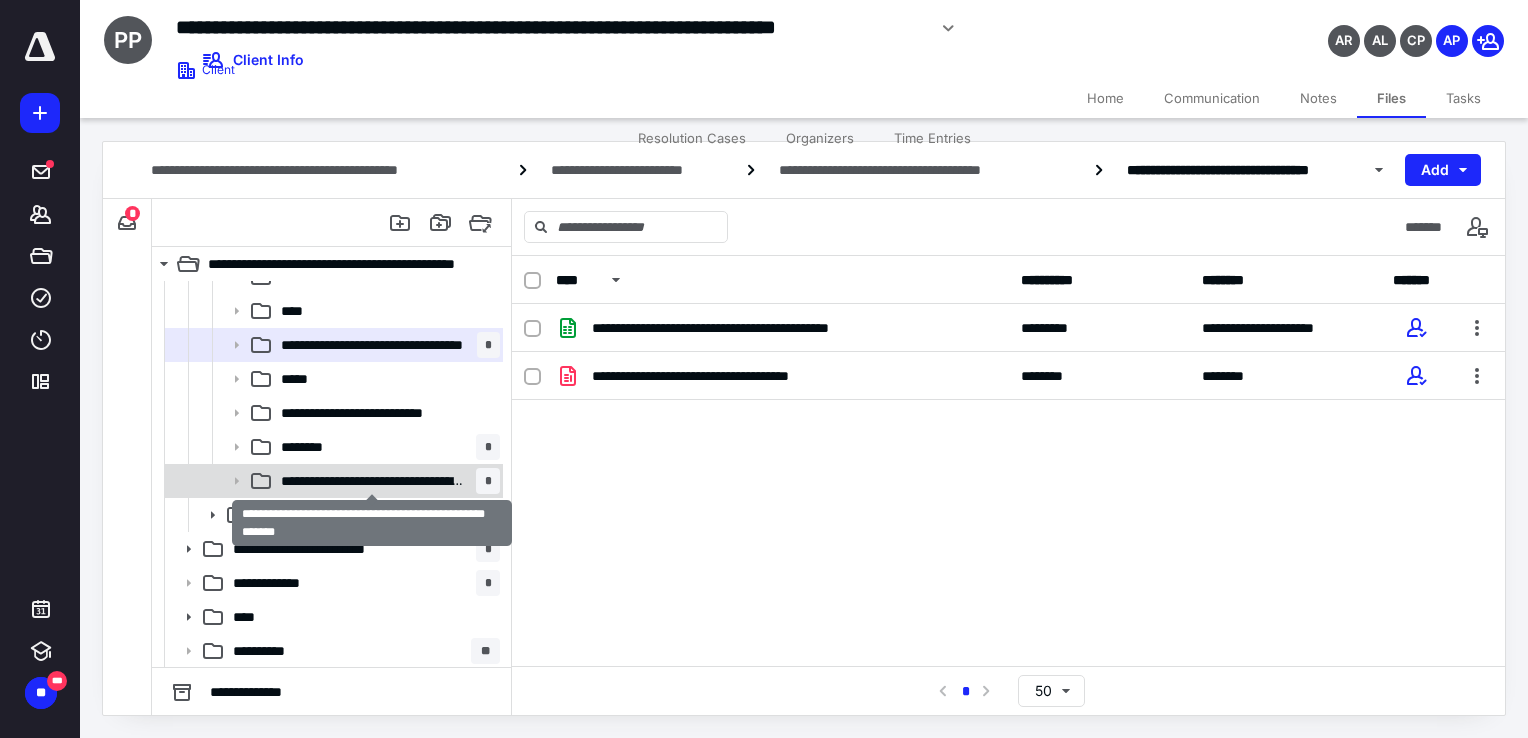 click on "**********" at bounding box center (373, 481) 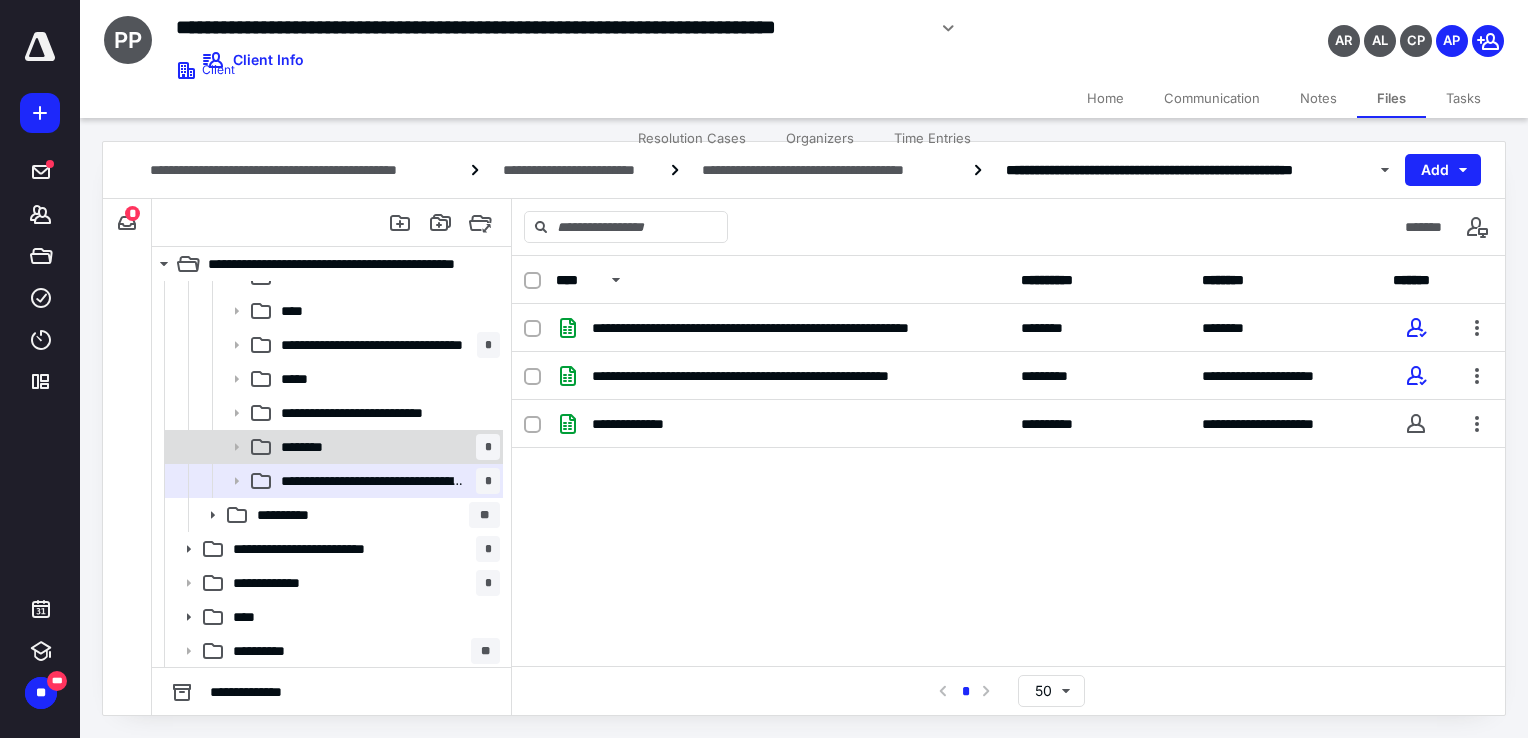 click on "********" at bounding box center (307, 447) 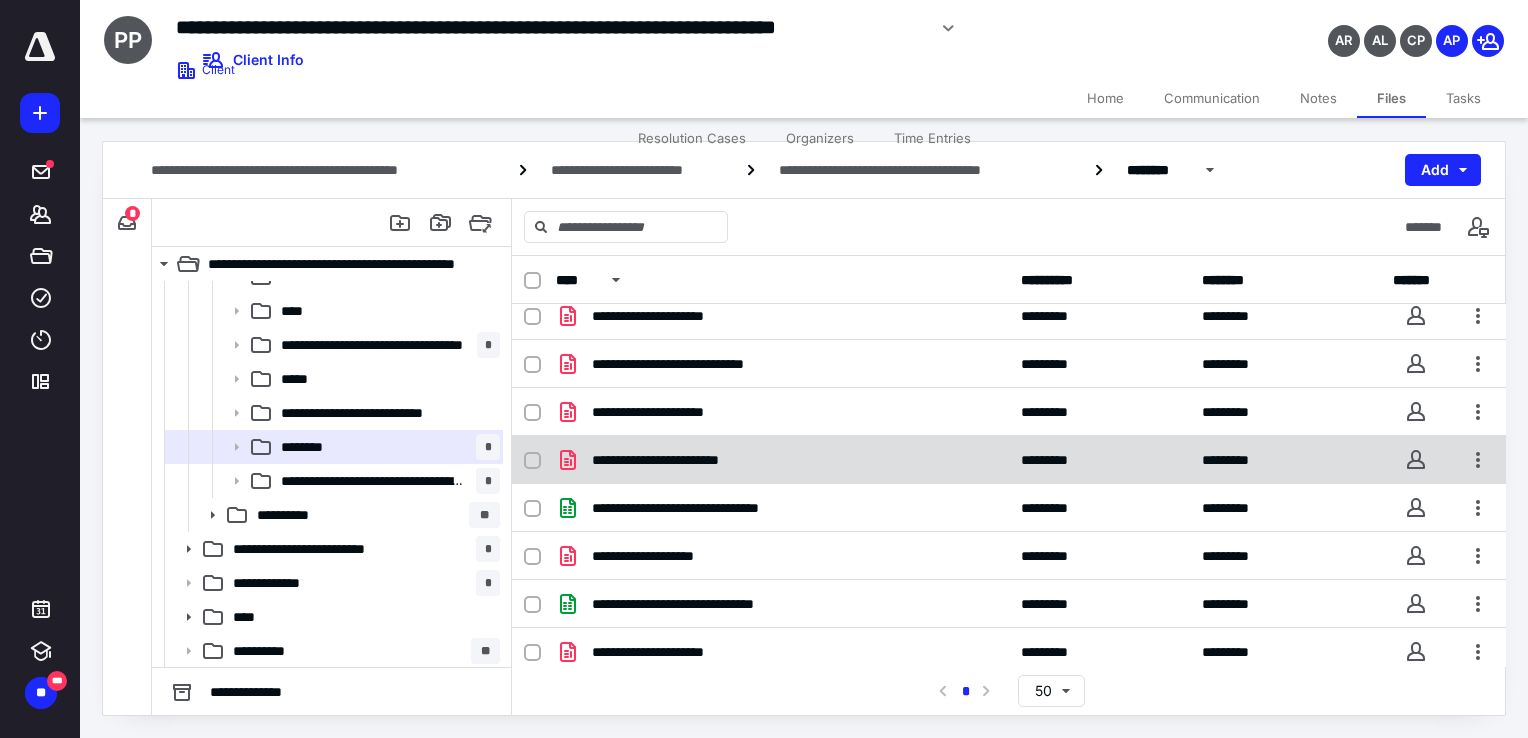 scroll, scrollTop: 19, scrollLeft: 0, axis: vertical 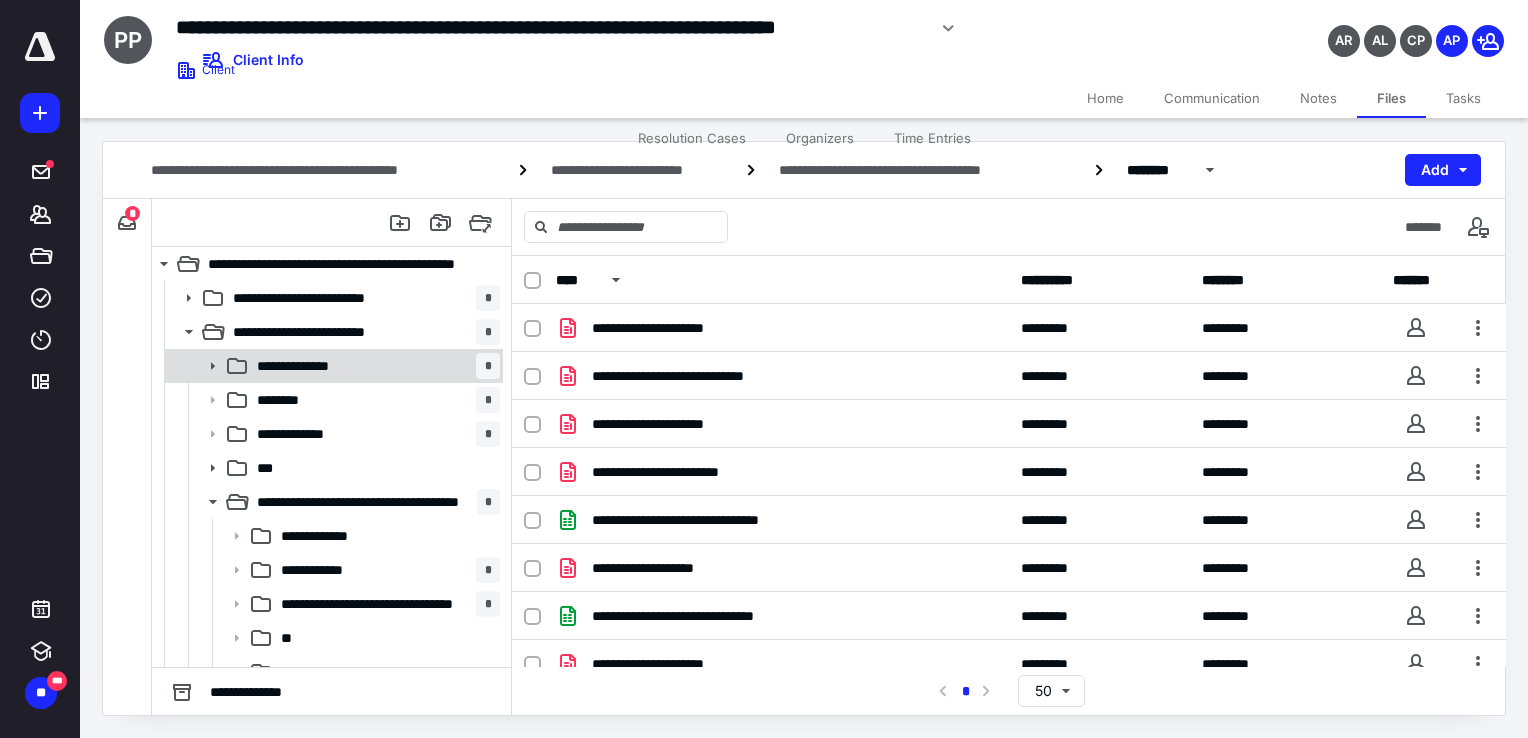 click 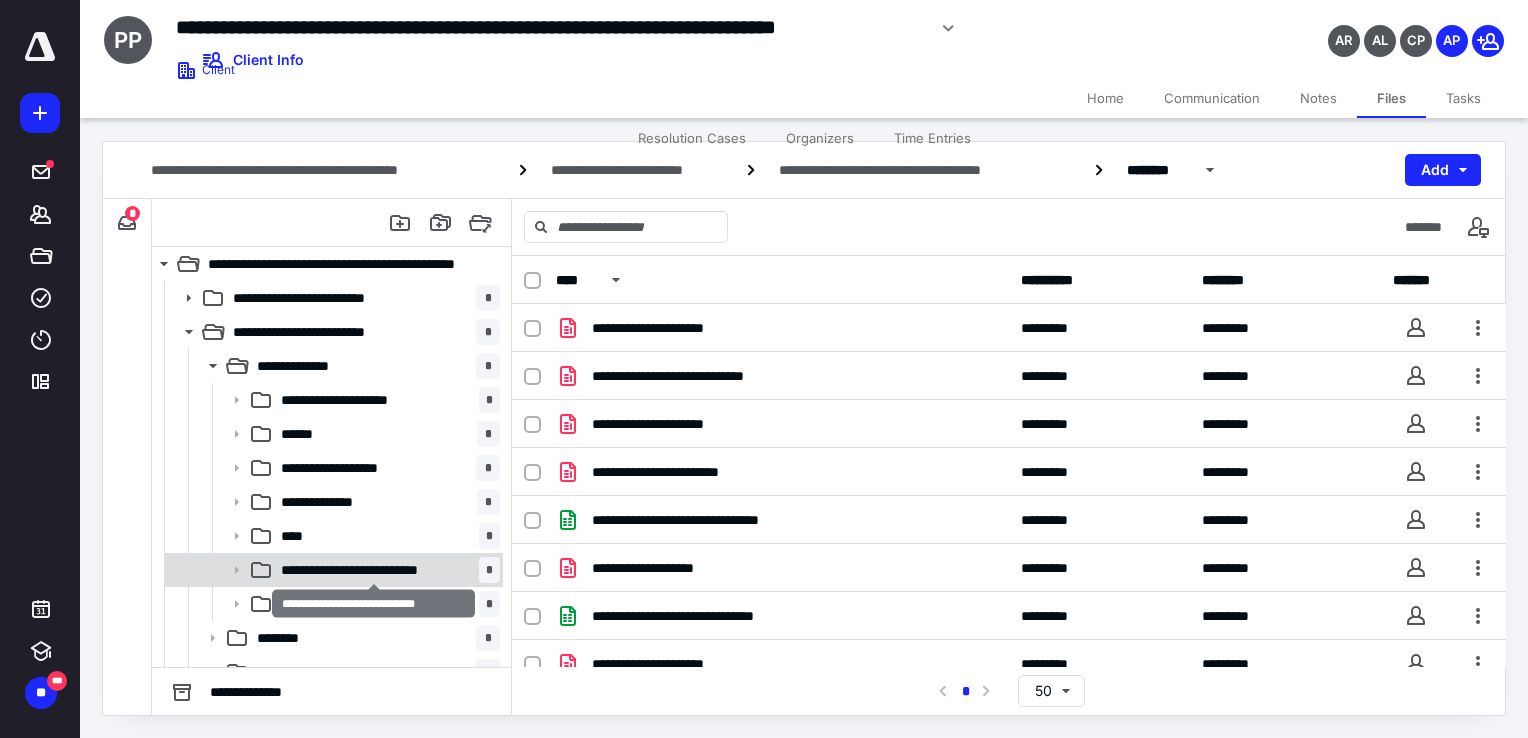 click on "**********" at bounding box center [374, 570] 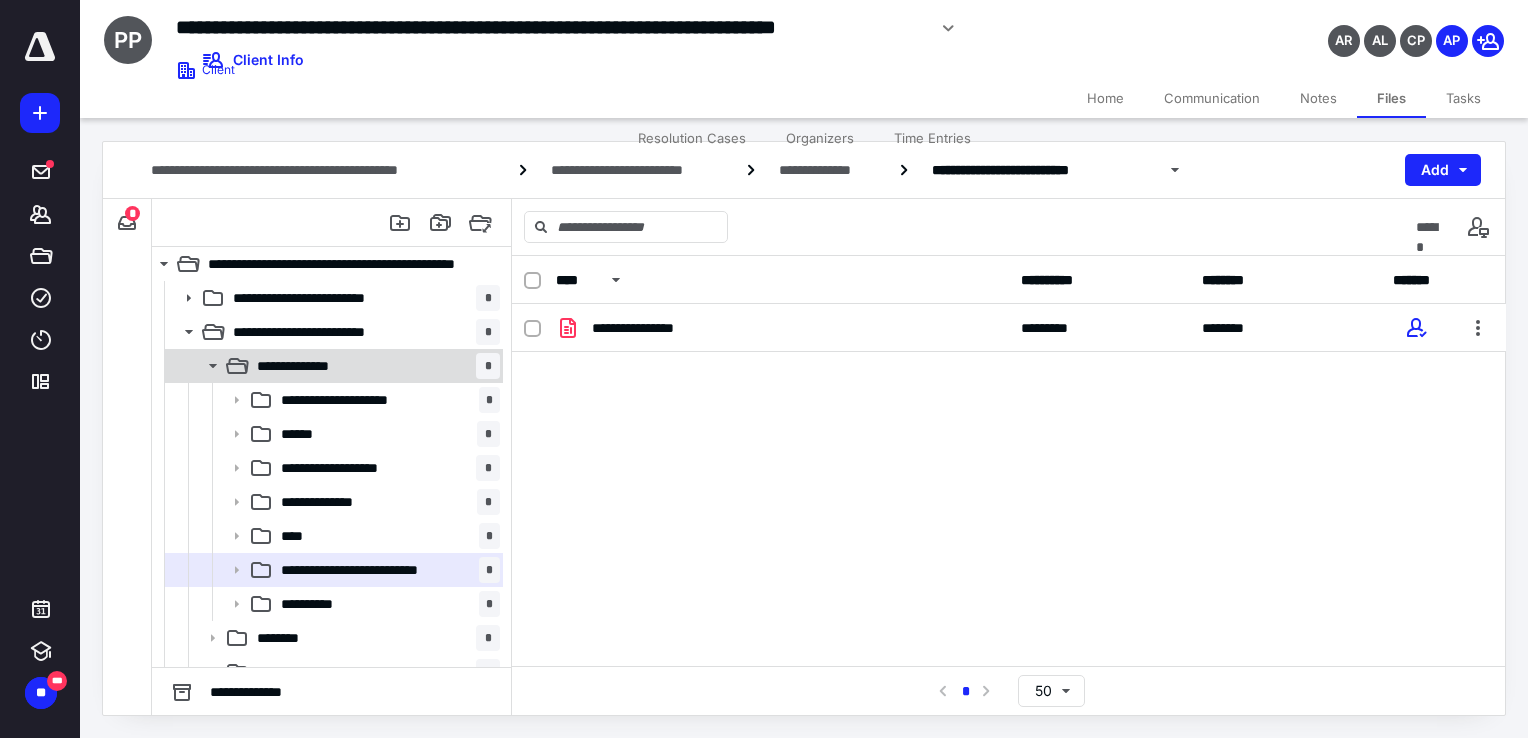 click 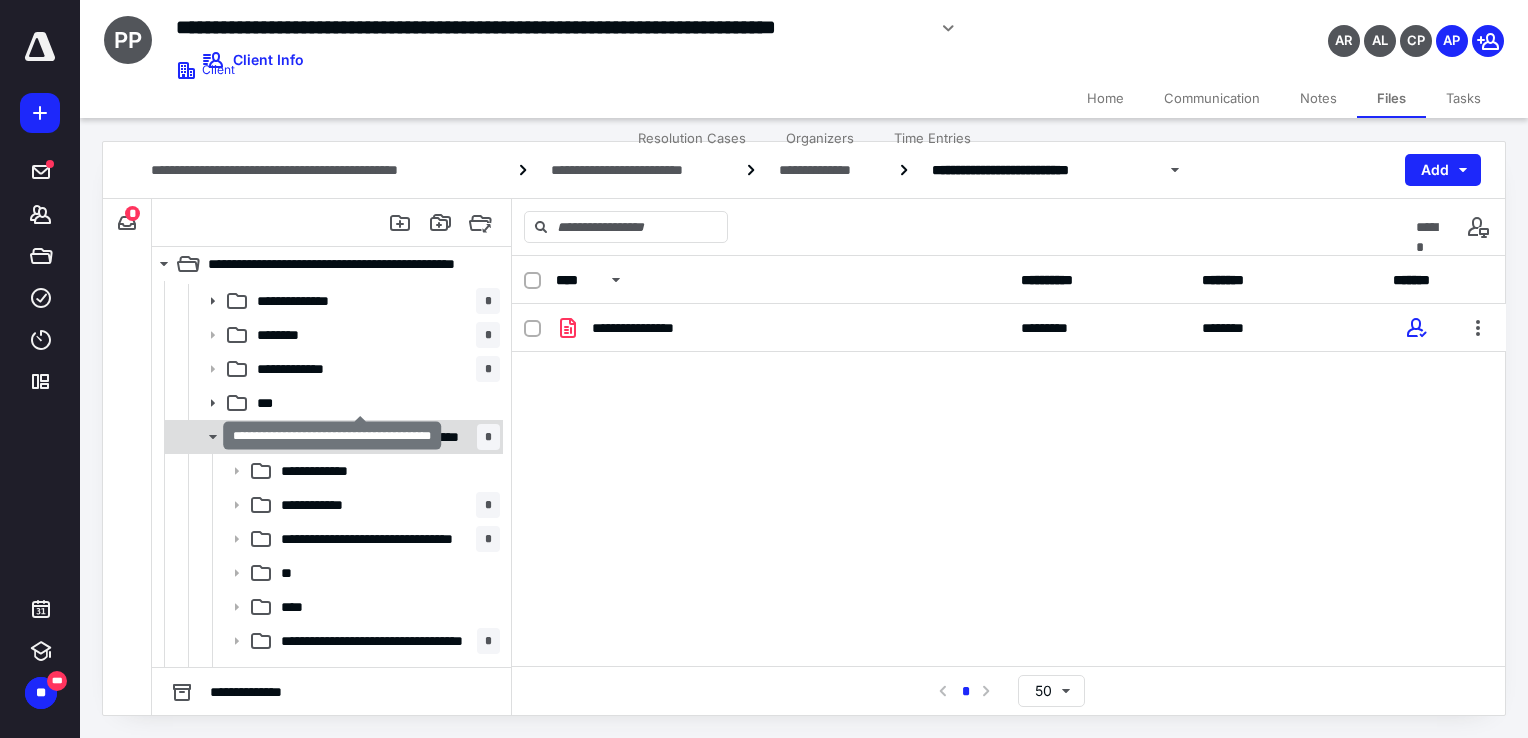 scroll, scrollTop: 100, scrollLeft: 0, axis: vertical 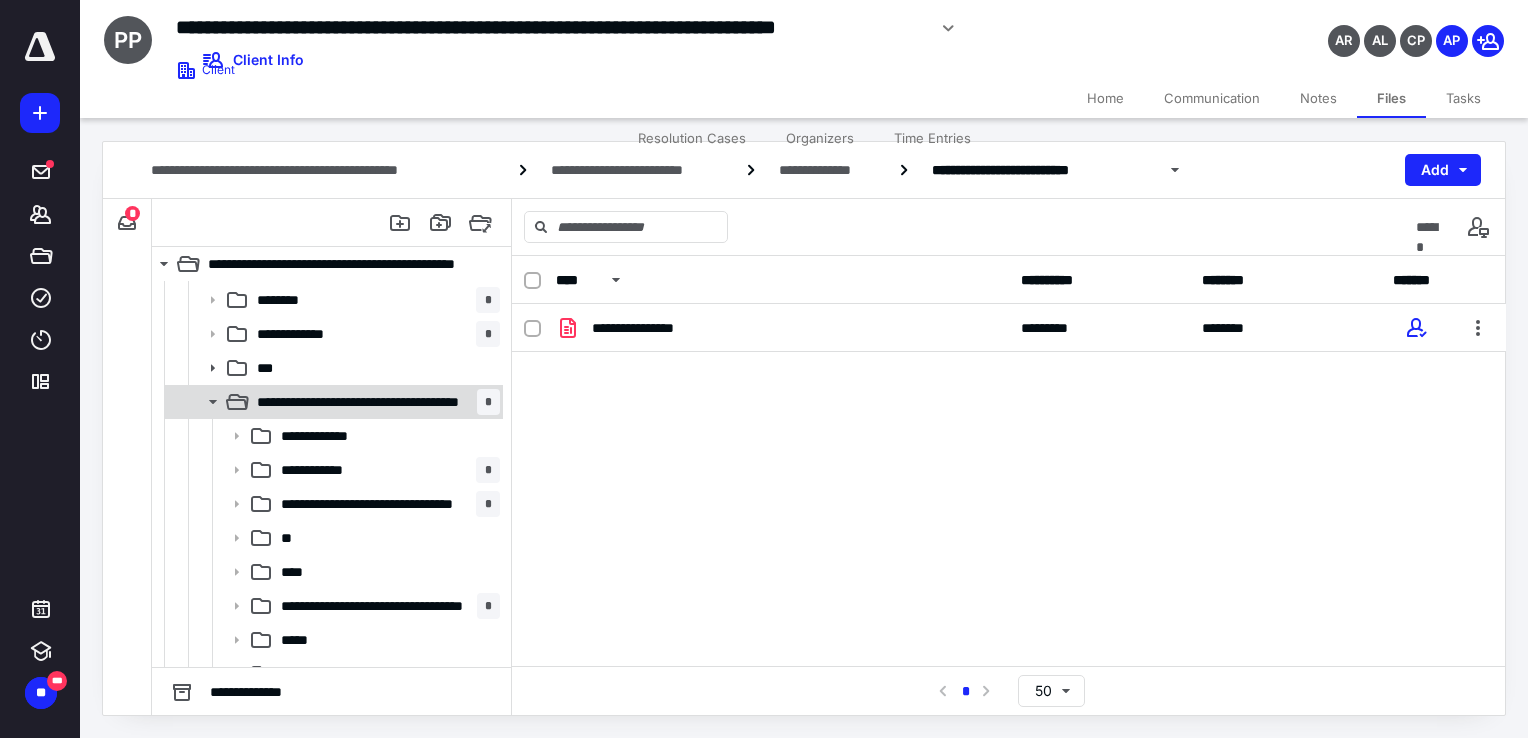 click 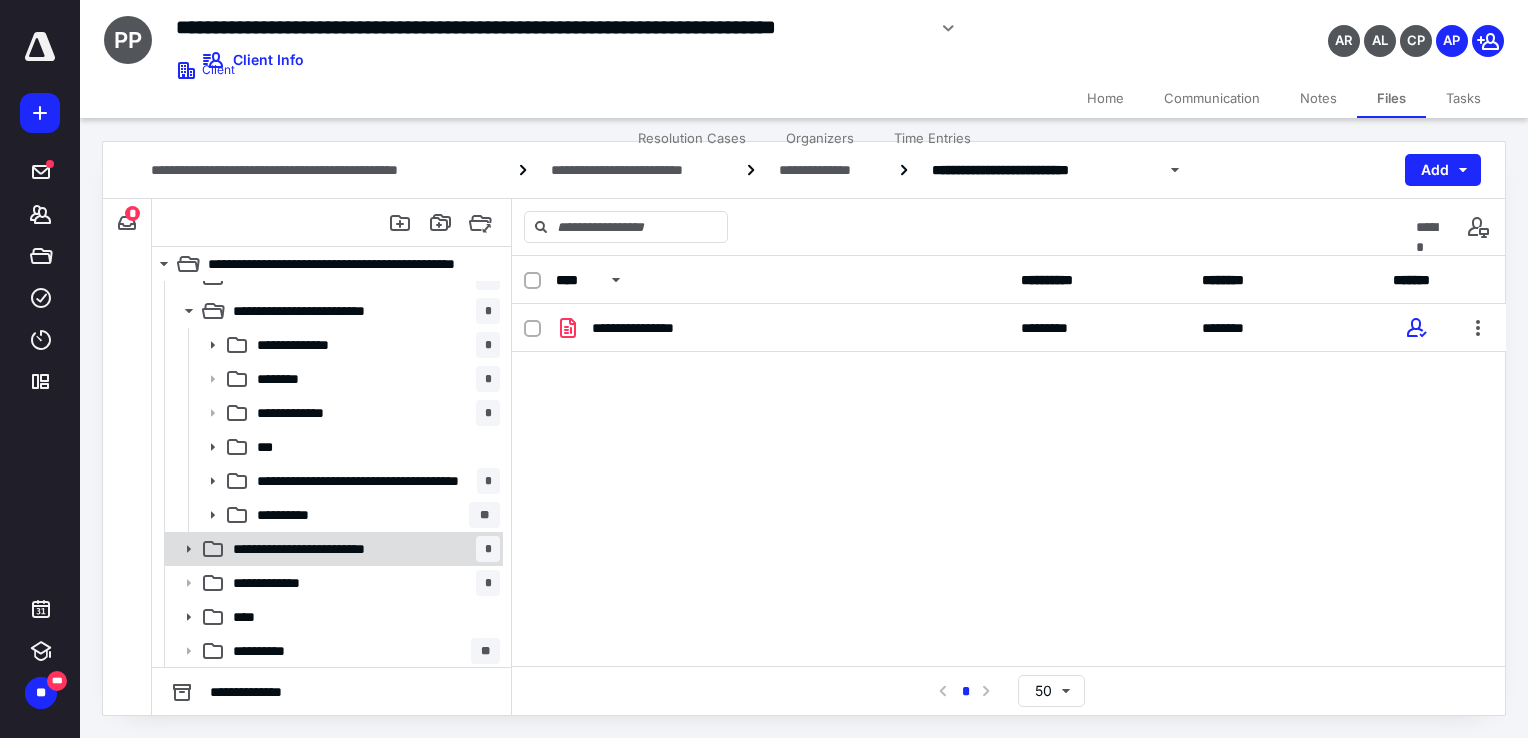 scroll, scrollTop: 0, scrollLeft: 0, axis: both 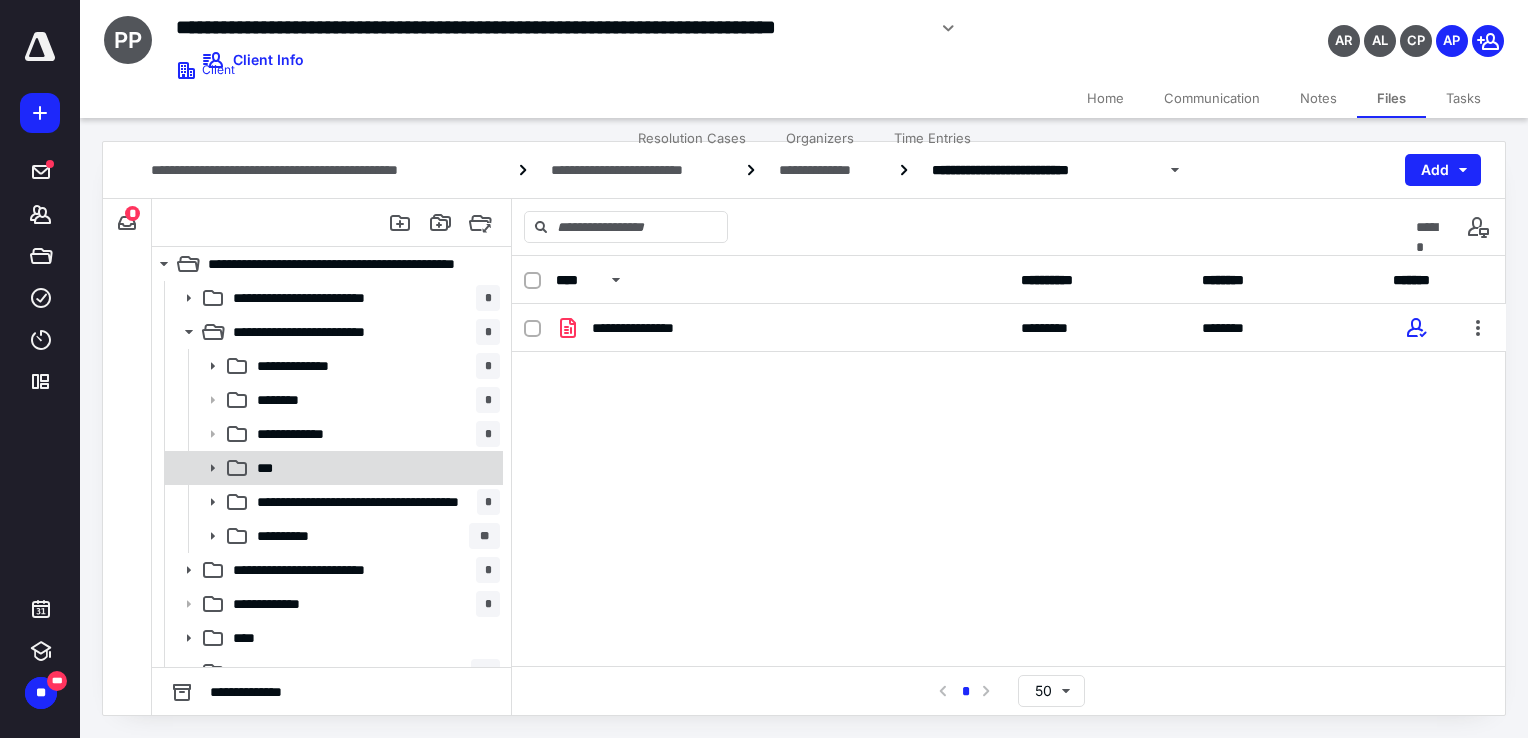 click 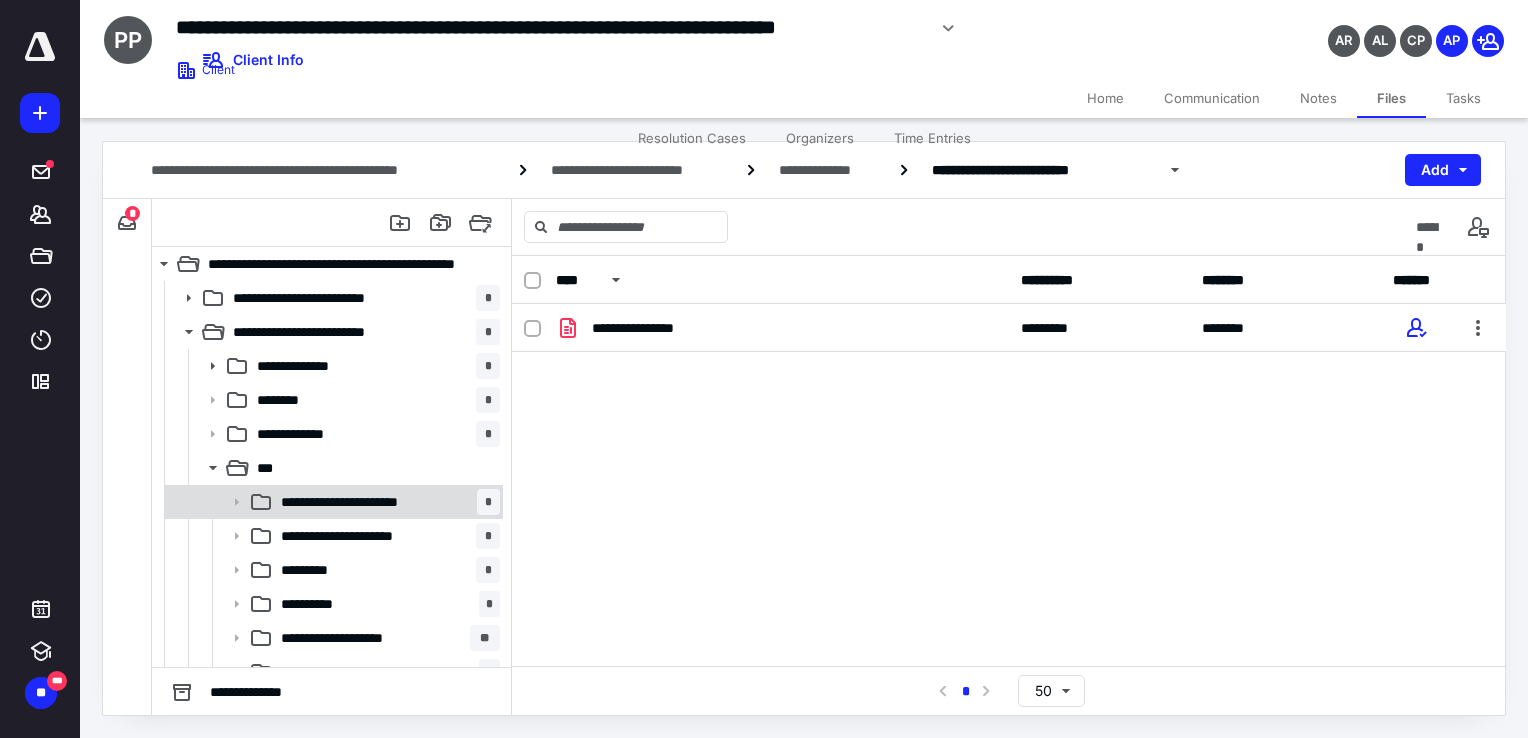 click on "**********" at bounding box center [357, 502] 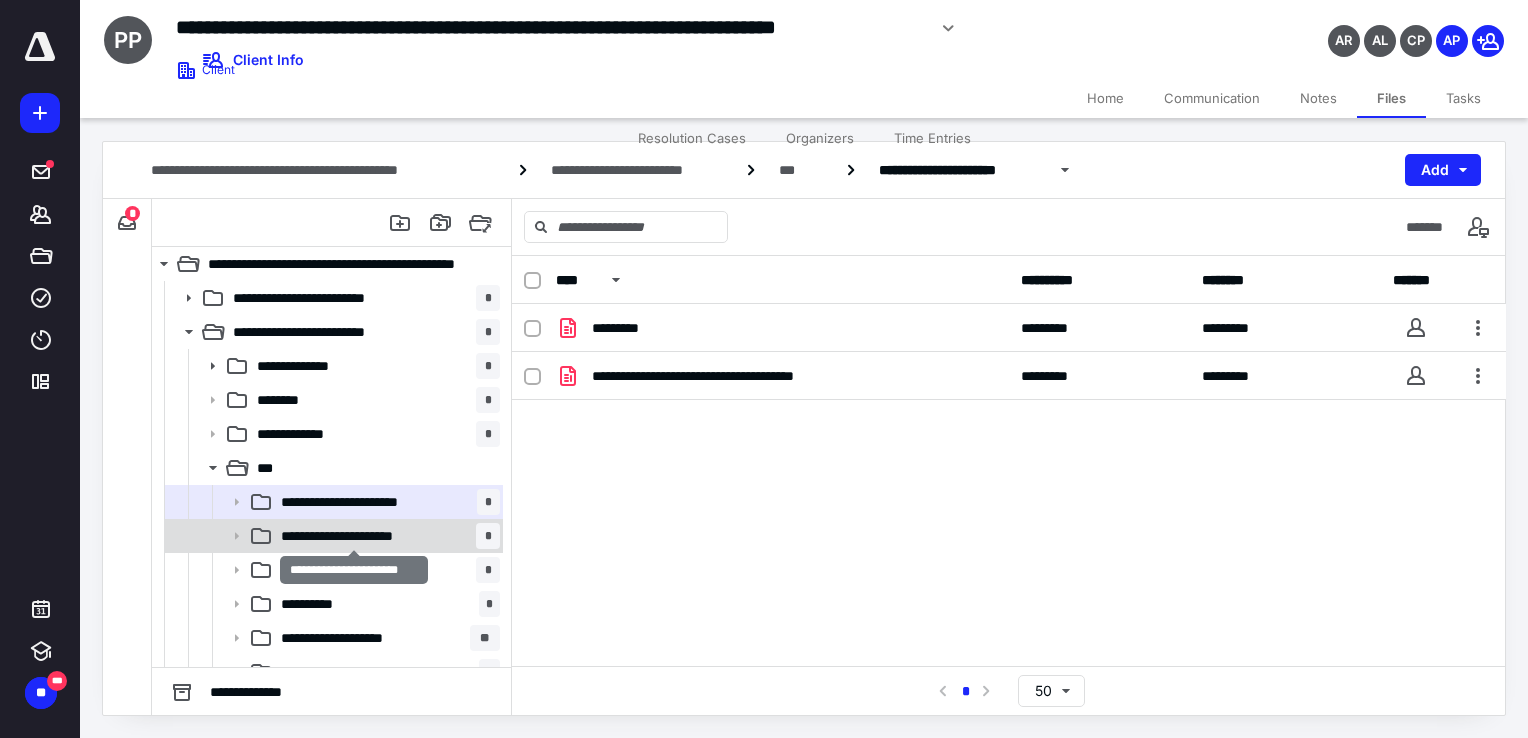 click on "**********" at bounding box center [354, 536] 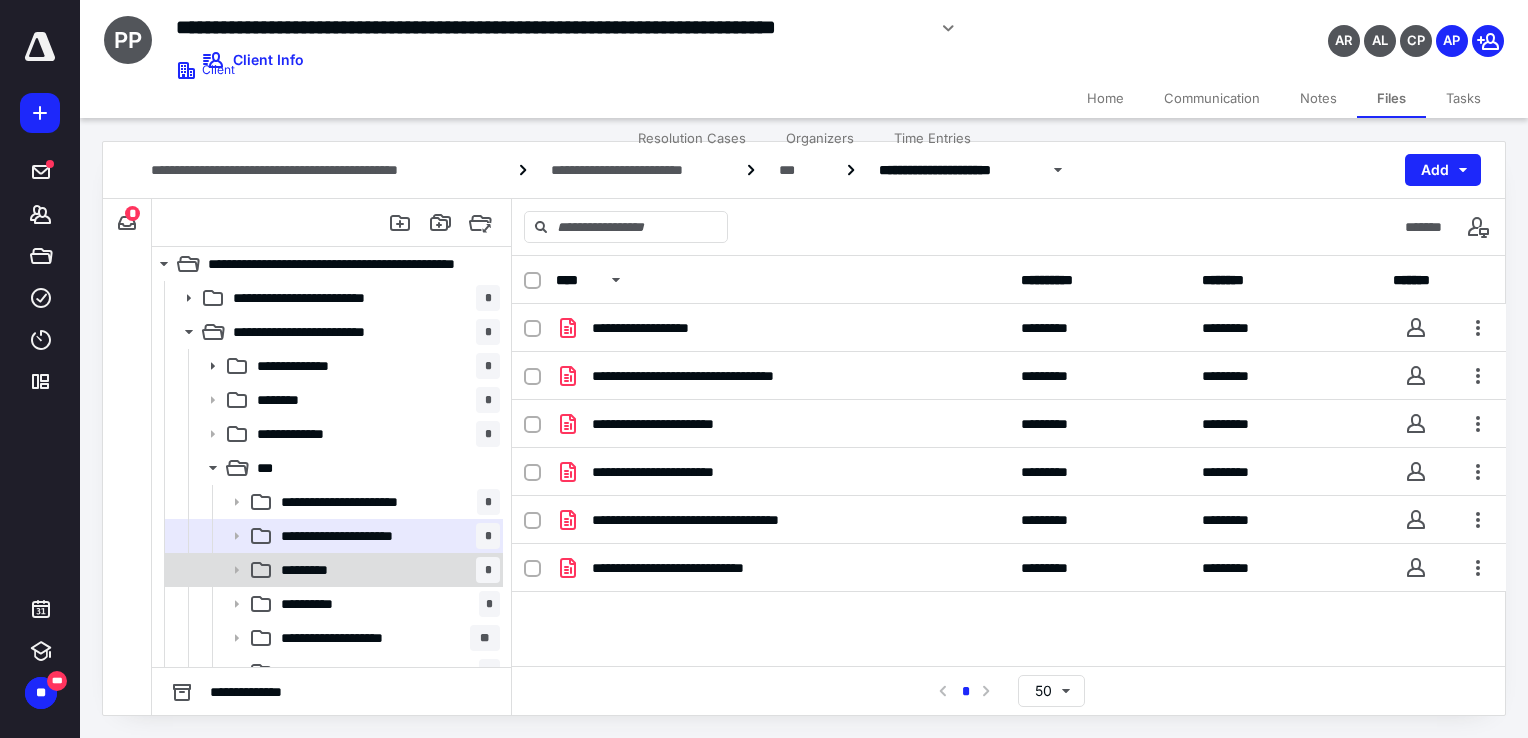 click on "*********" at bounding box center [317, 570] 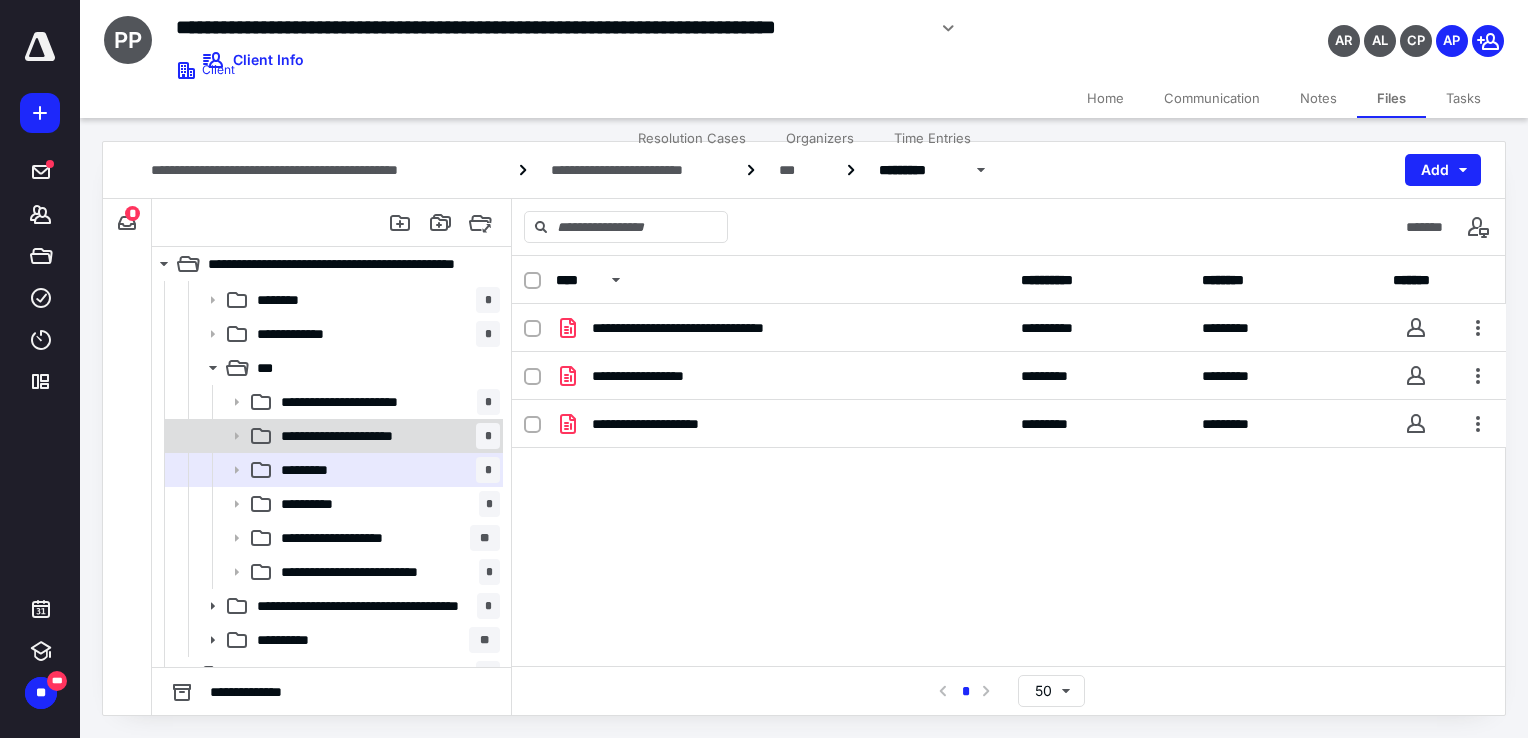 scroll, scrollTop: 200, scrollLeft: 0, axis: vertical 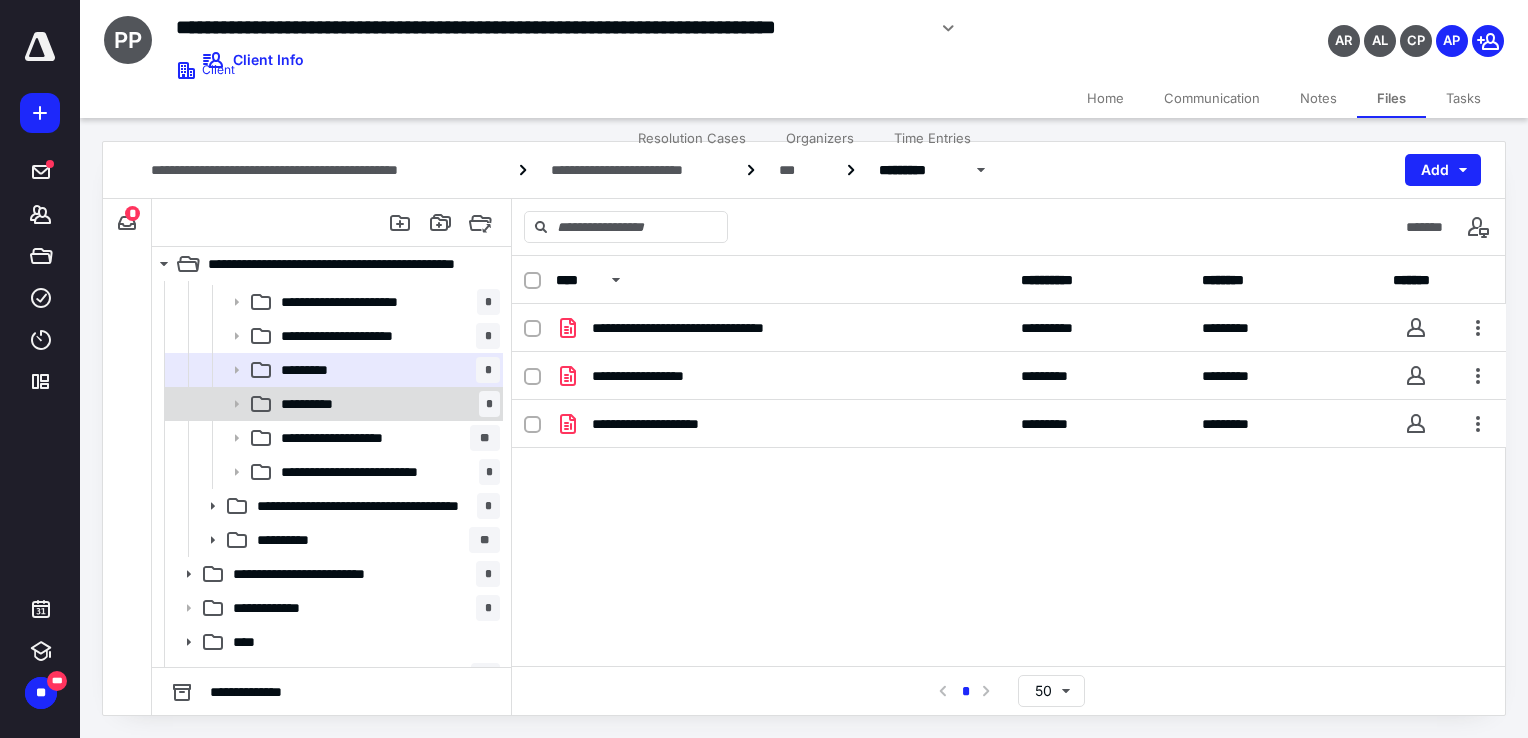 click on "**********" at bounding box center (386, 404) 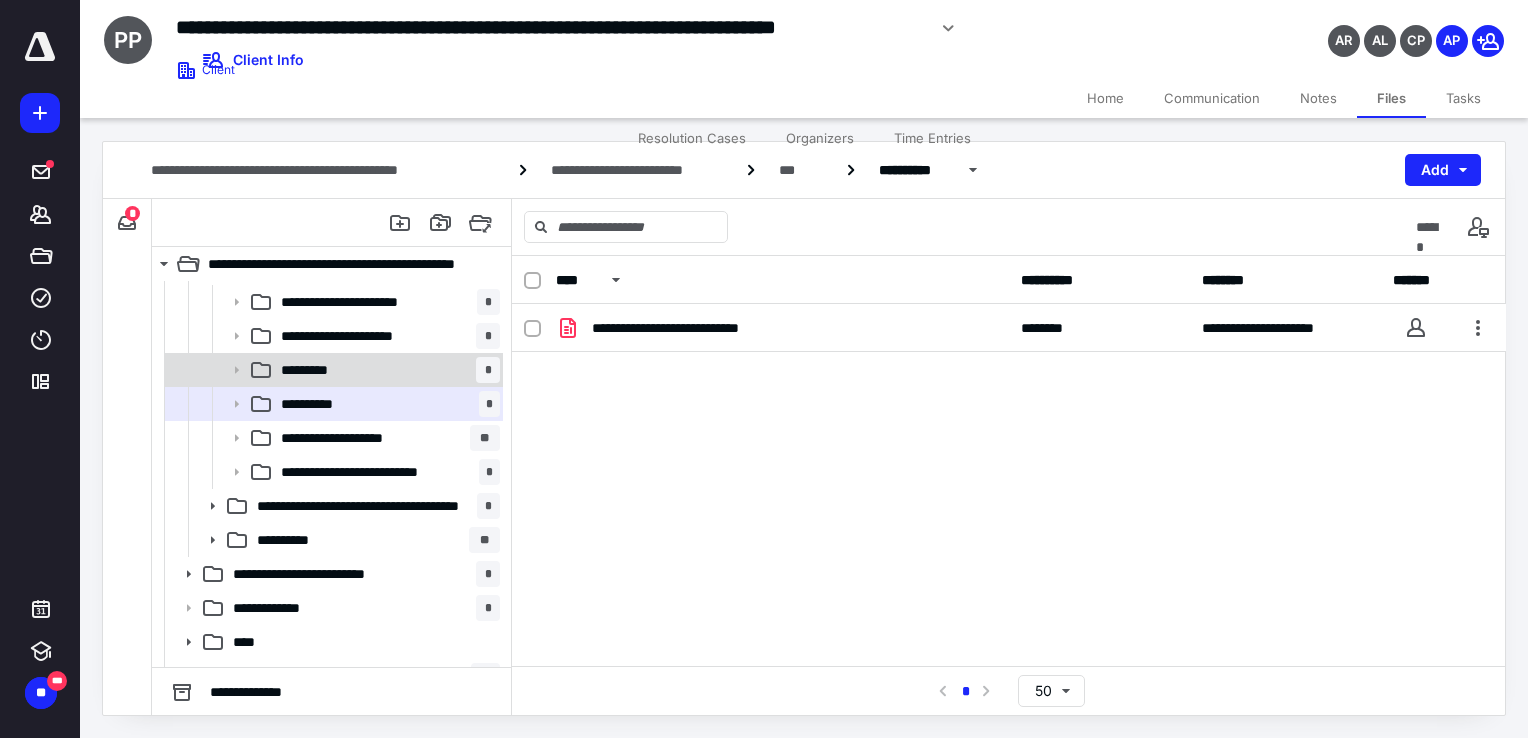 click on "********* *" at bounding box center (332, 370) 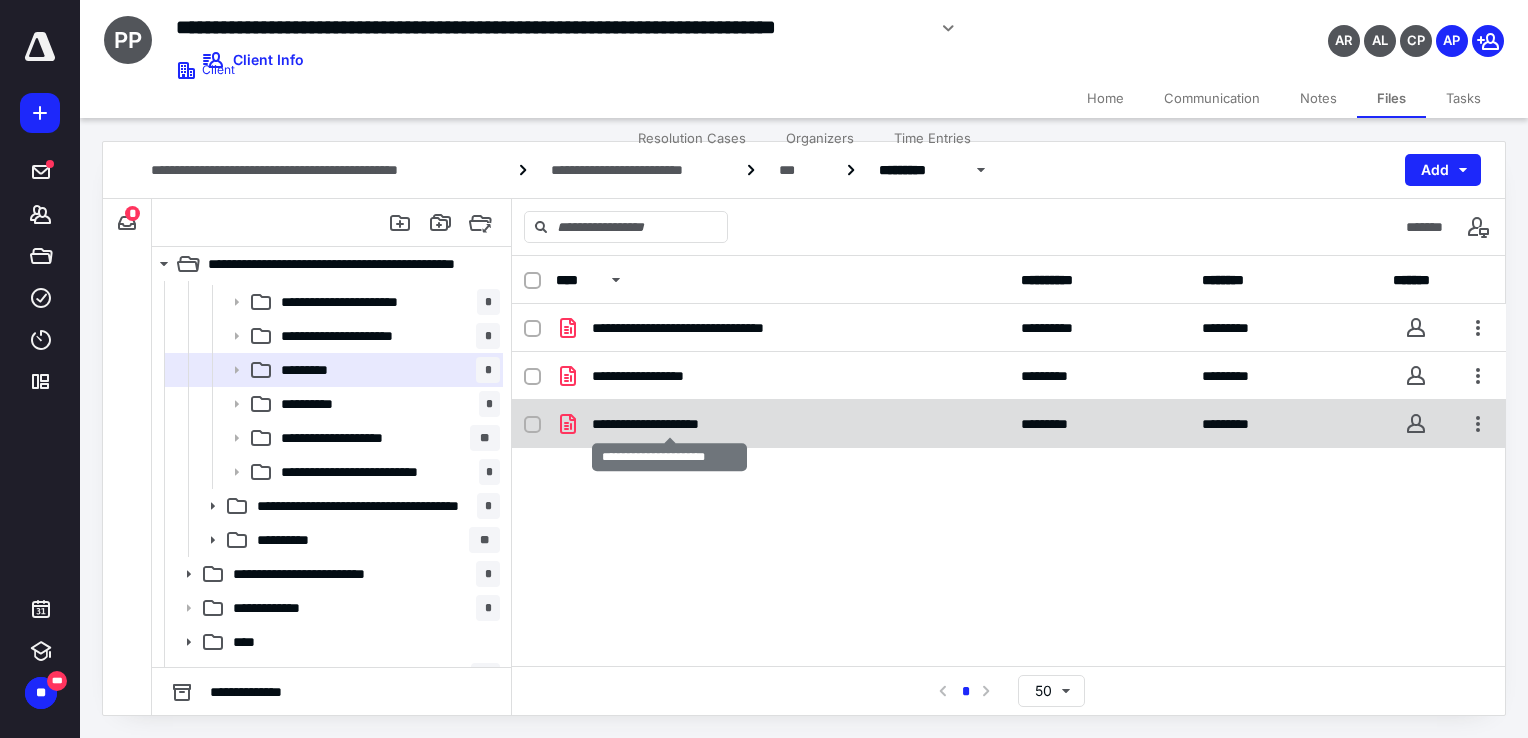 click on "**********" at bounding box center [669, 424] 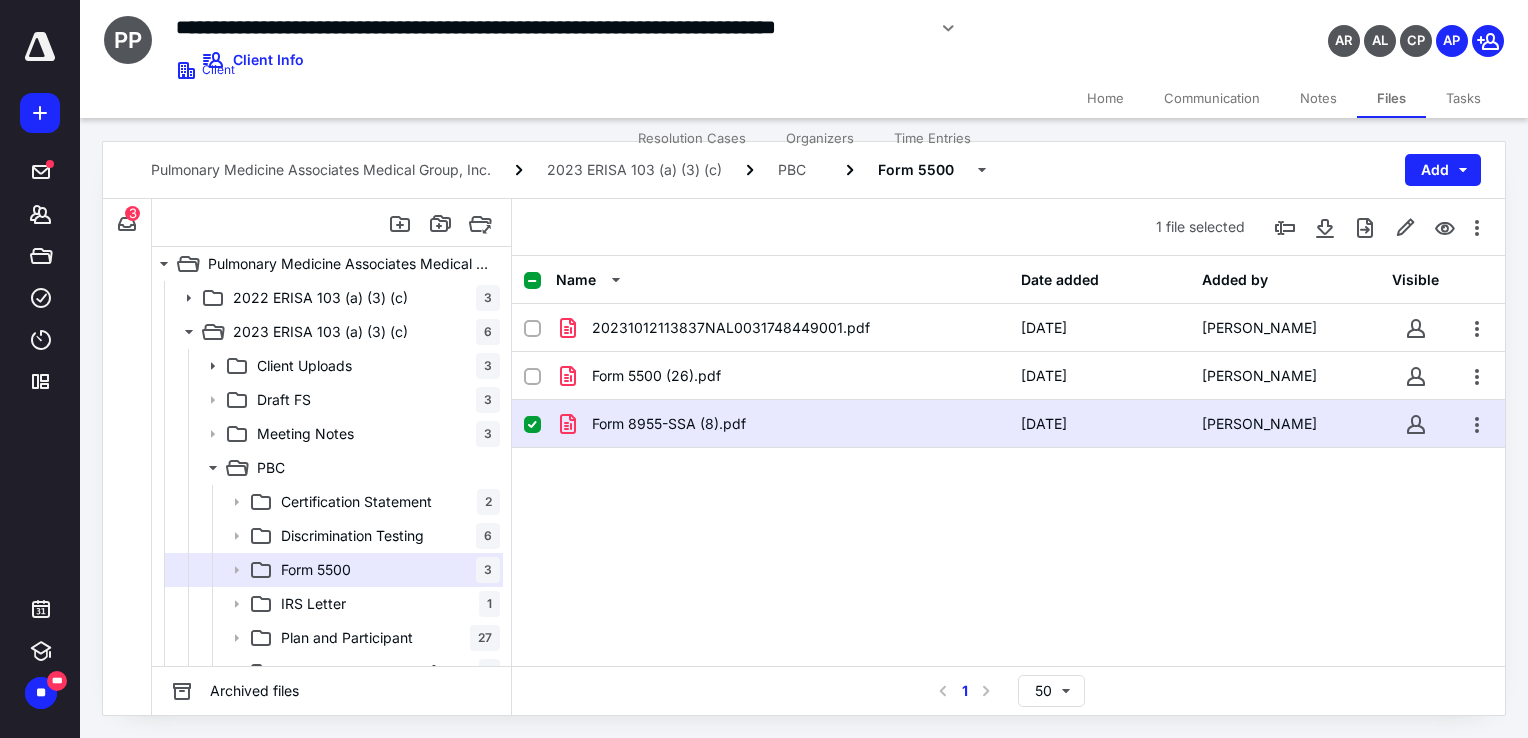 scroll, scrollTop: 200, scrollLeft: 0, axis: vertical 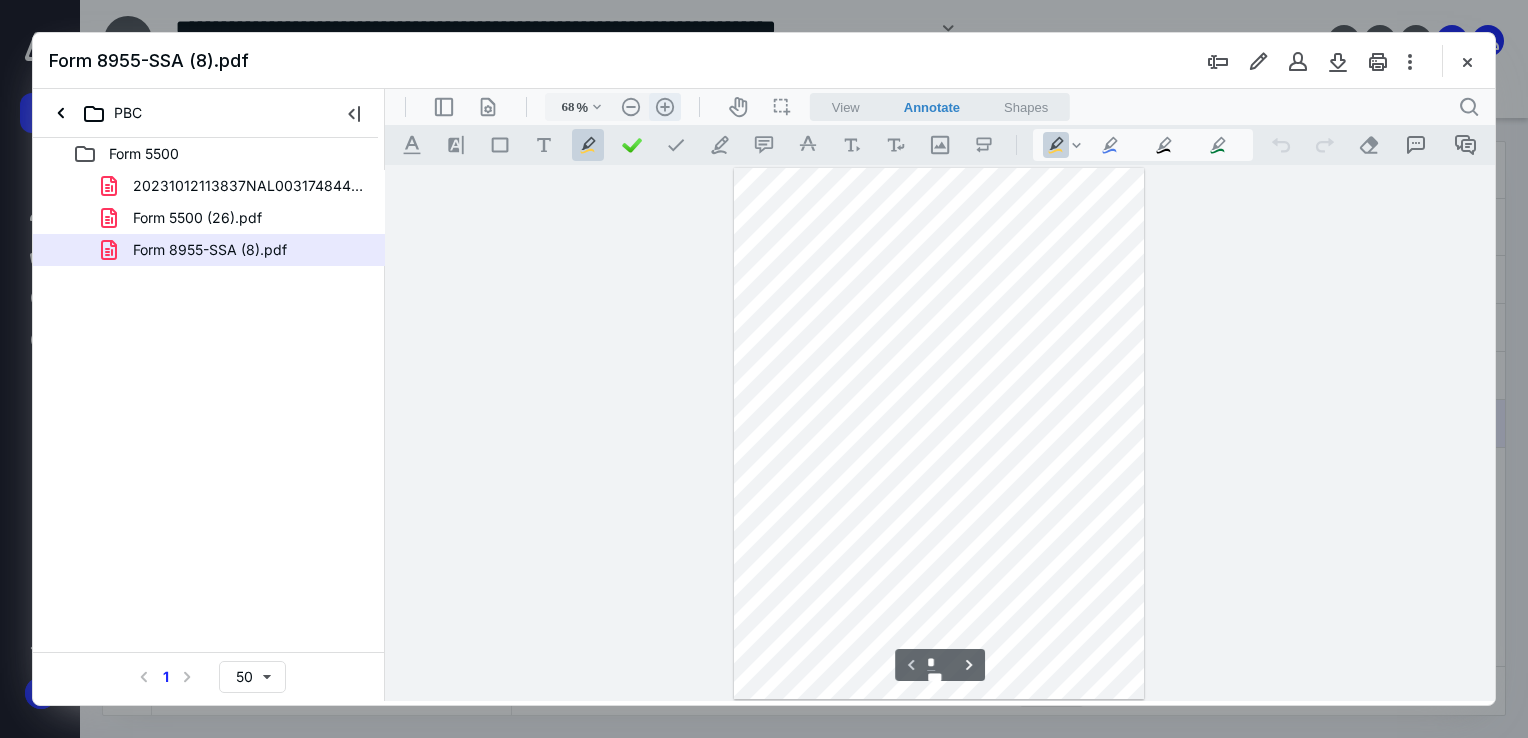 click on ".cls-1{fill:#abb0c4;} icon - header - zoom - in - line" at bounding box center (665, 107) 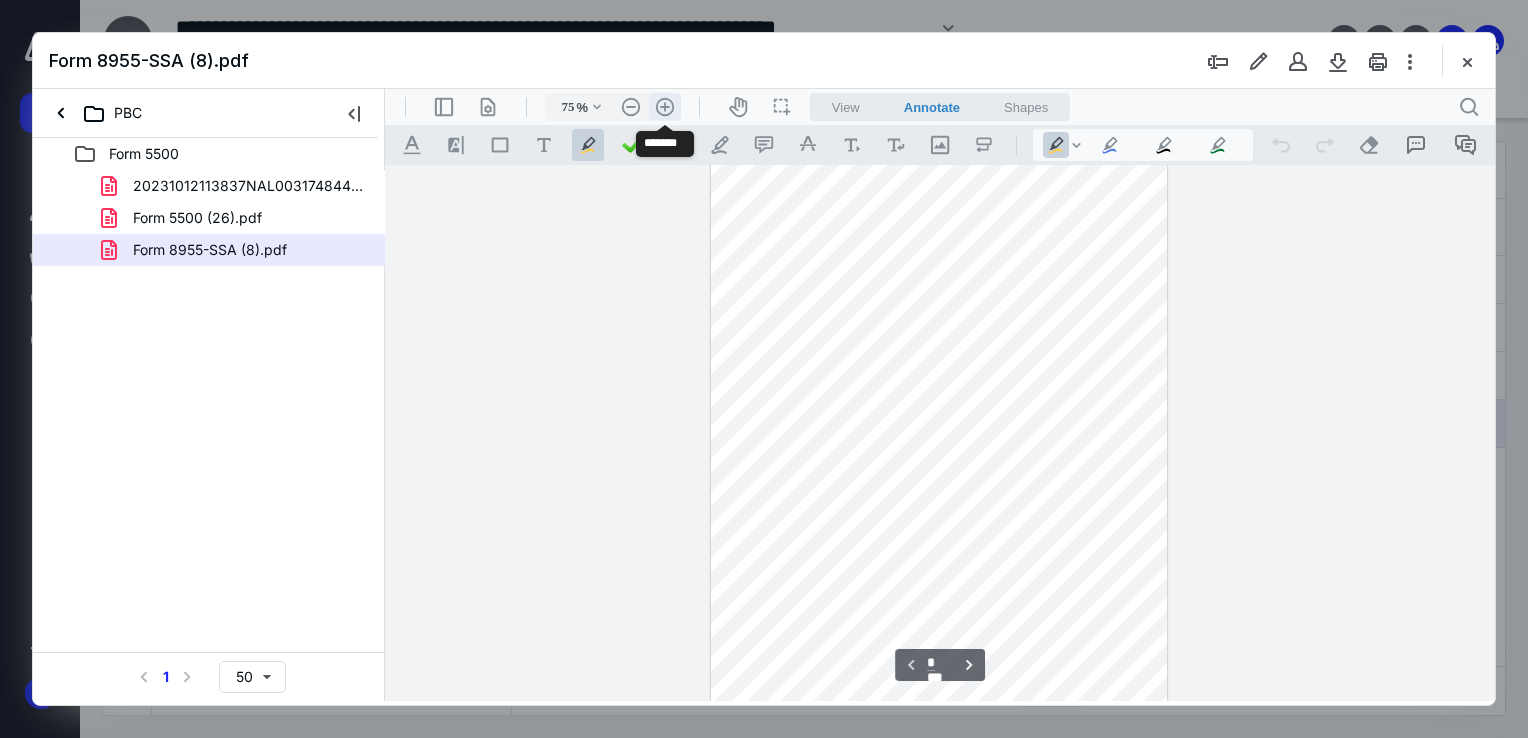 click on ".cls-1{fill:#abb0c4;} icon - header - zoom - in - line" at bounding box center (665, 107) 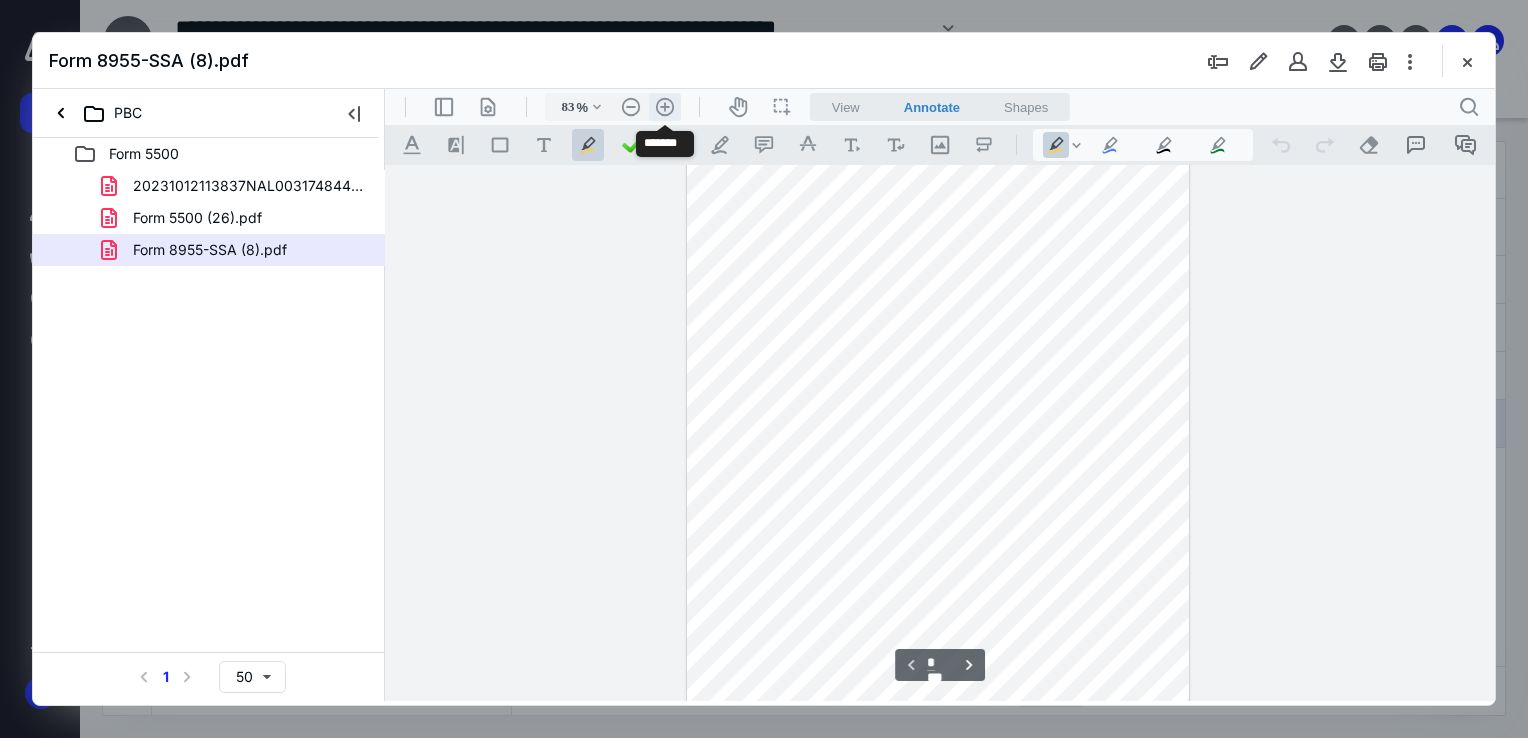 click on ".cls-1{fill:#abb0c4;} icon - header - zoom - in - line" at bounding box center (665, 107) 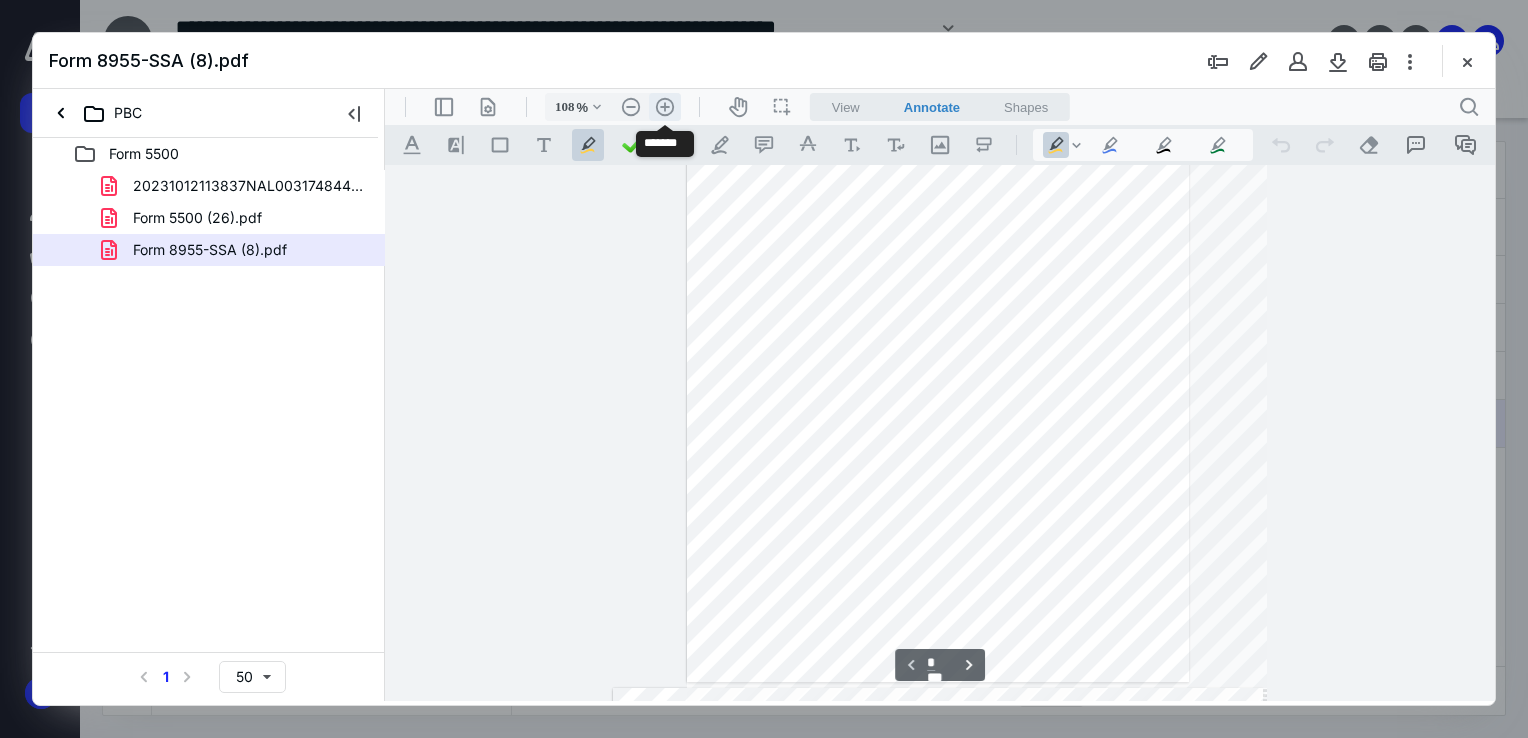 click on ".cls-1{fill:#abb0c4;} icon - header - zoom - in - line" at bounding box center [665, 107] 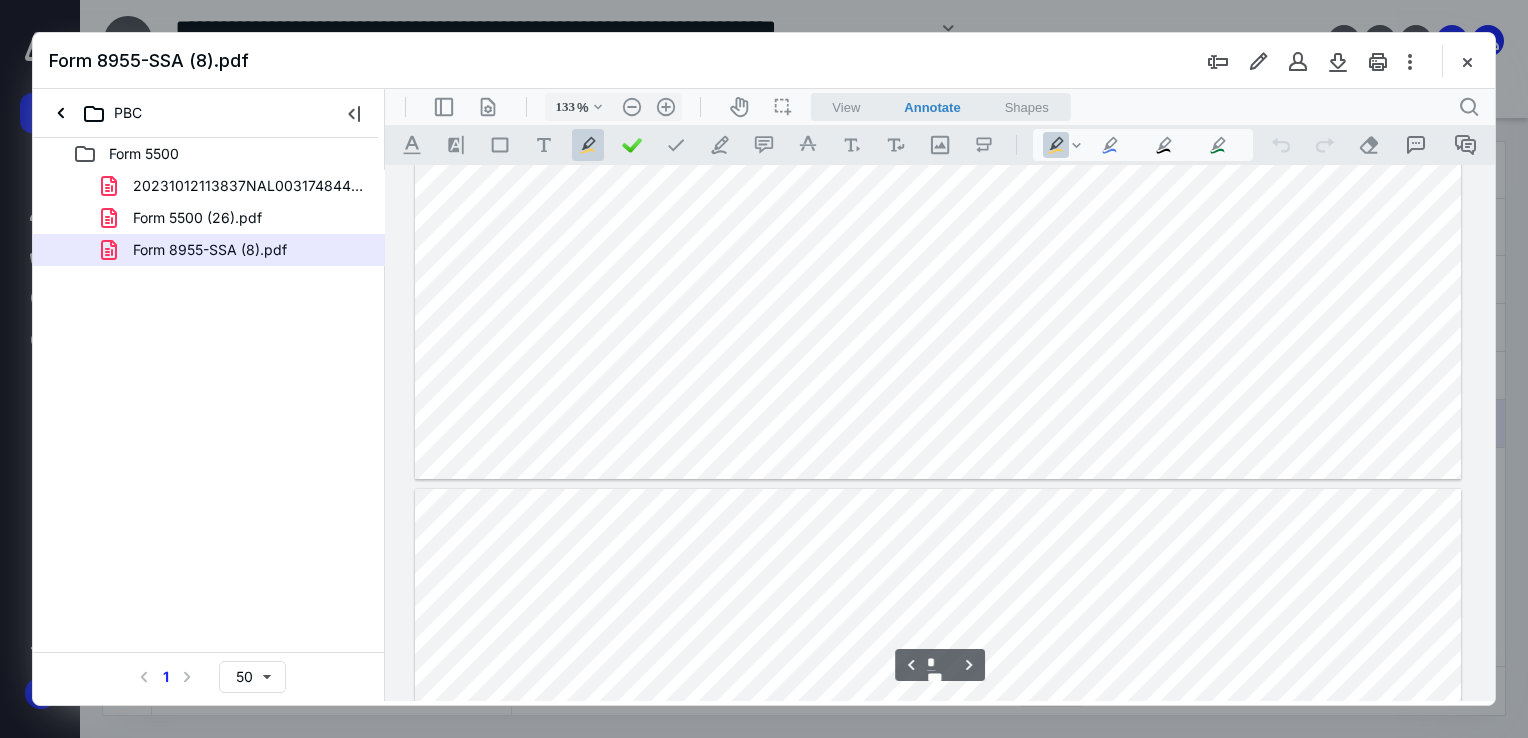 scroll, scrollTop: 1055, scrollLeft: 0, axis: vertical 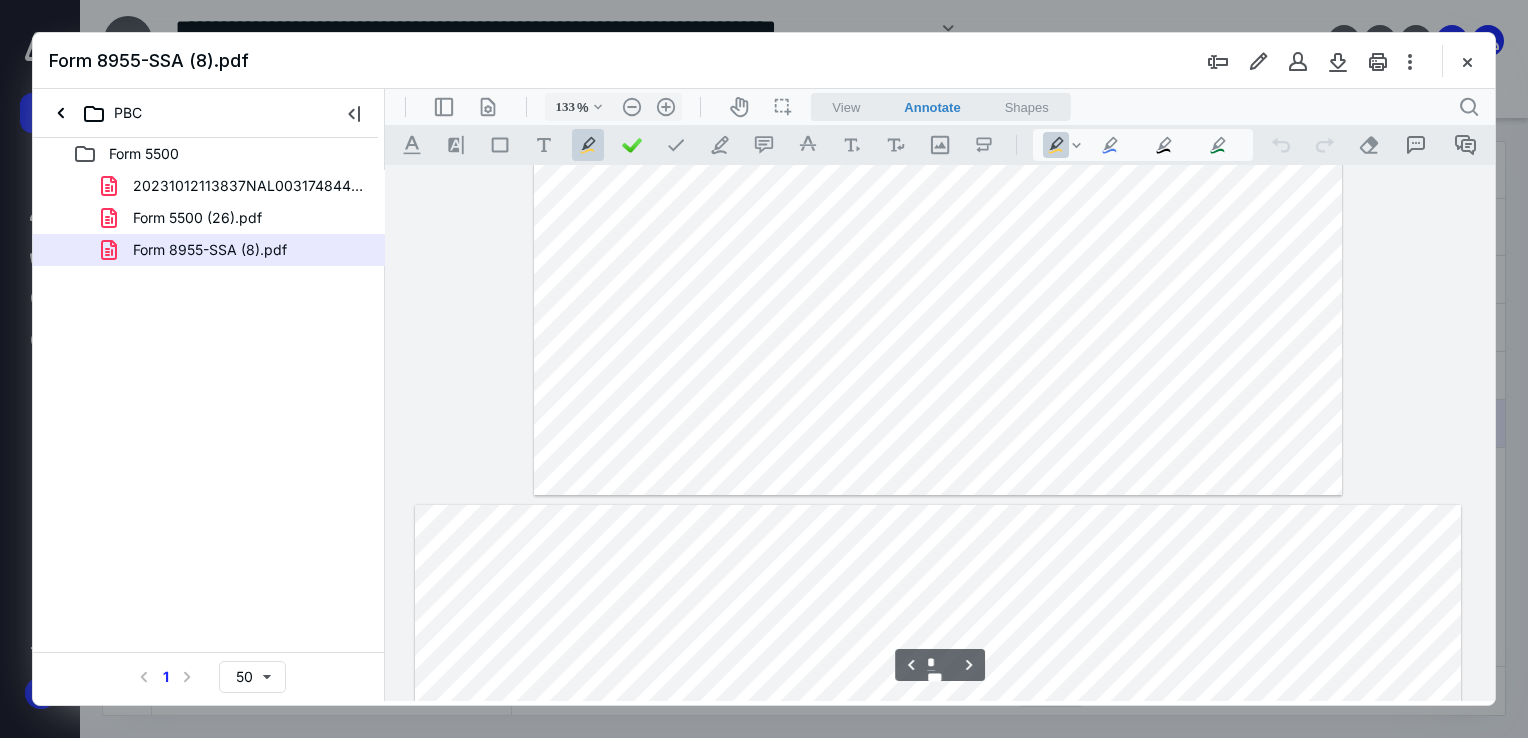 type on "*" 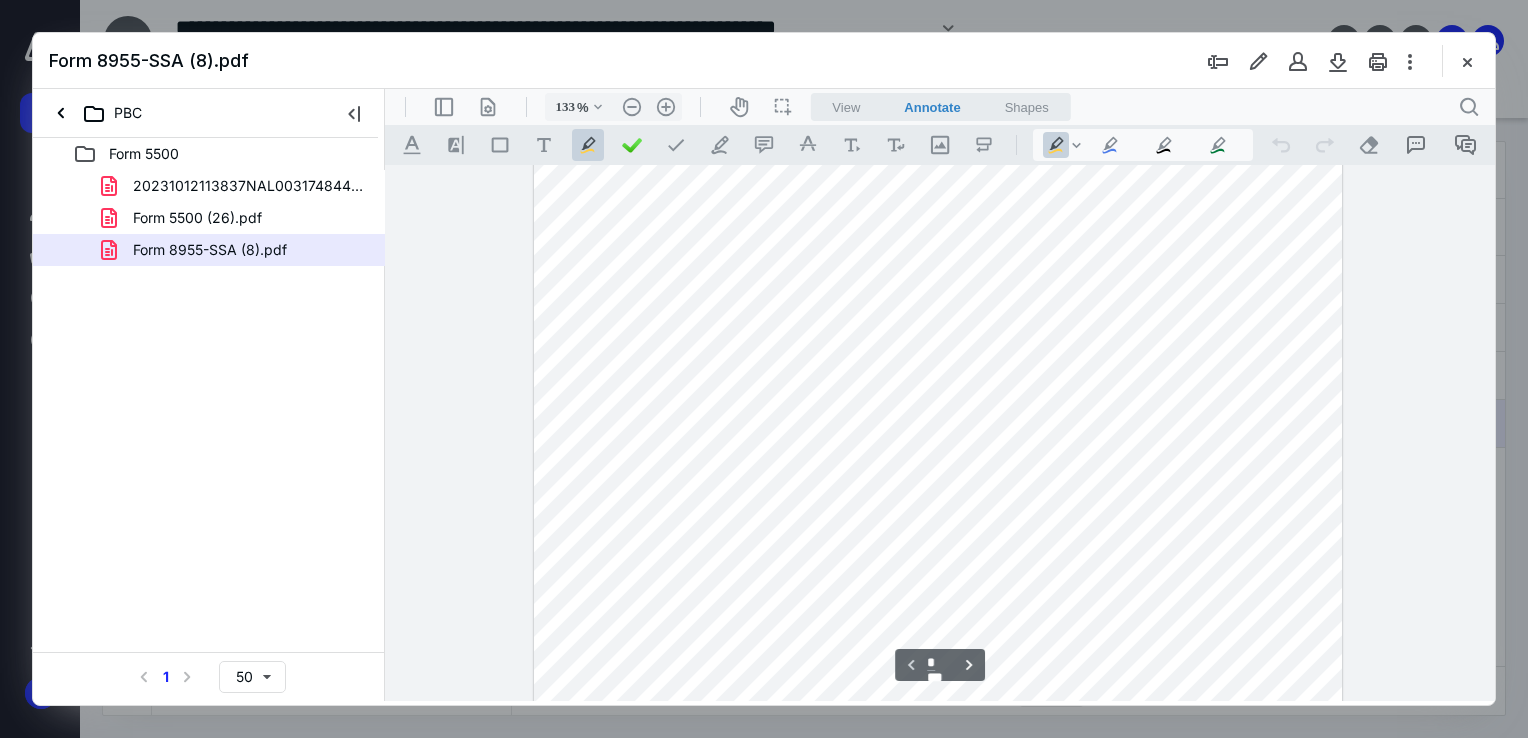 scroll, scrollTop: 0, scrollLeft: 0, axis: both 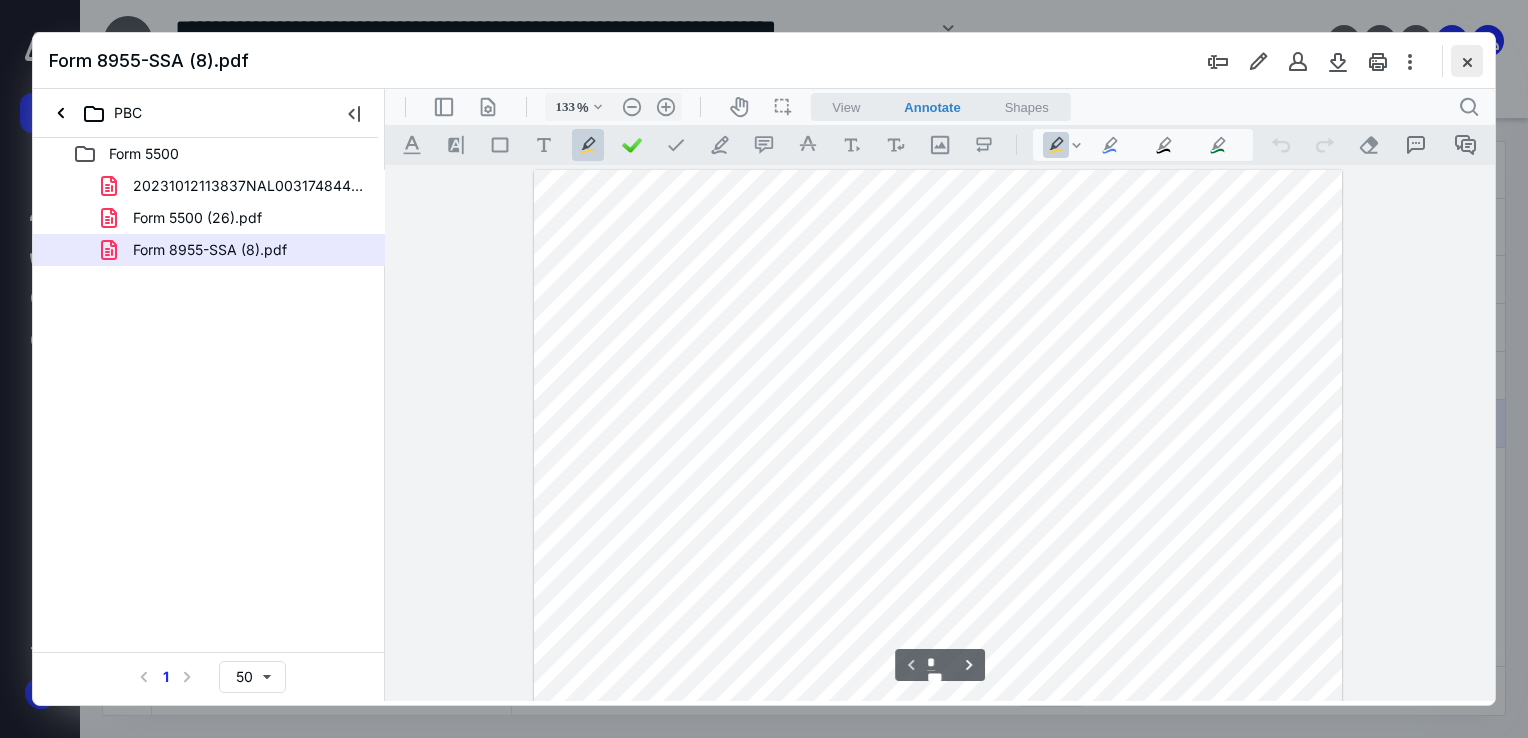 click at bounding box center [1467, 61] 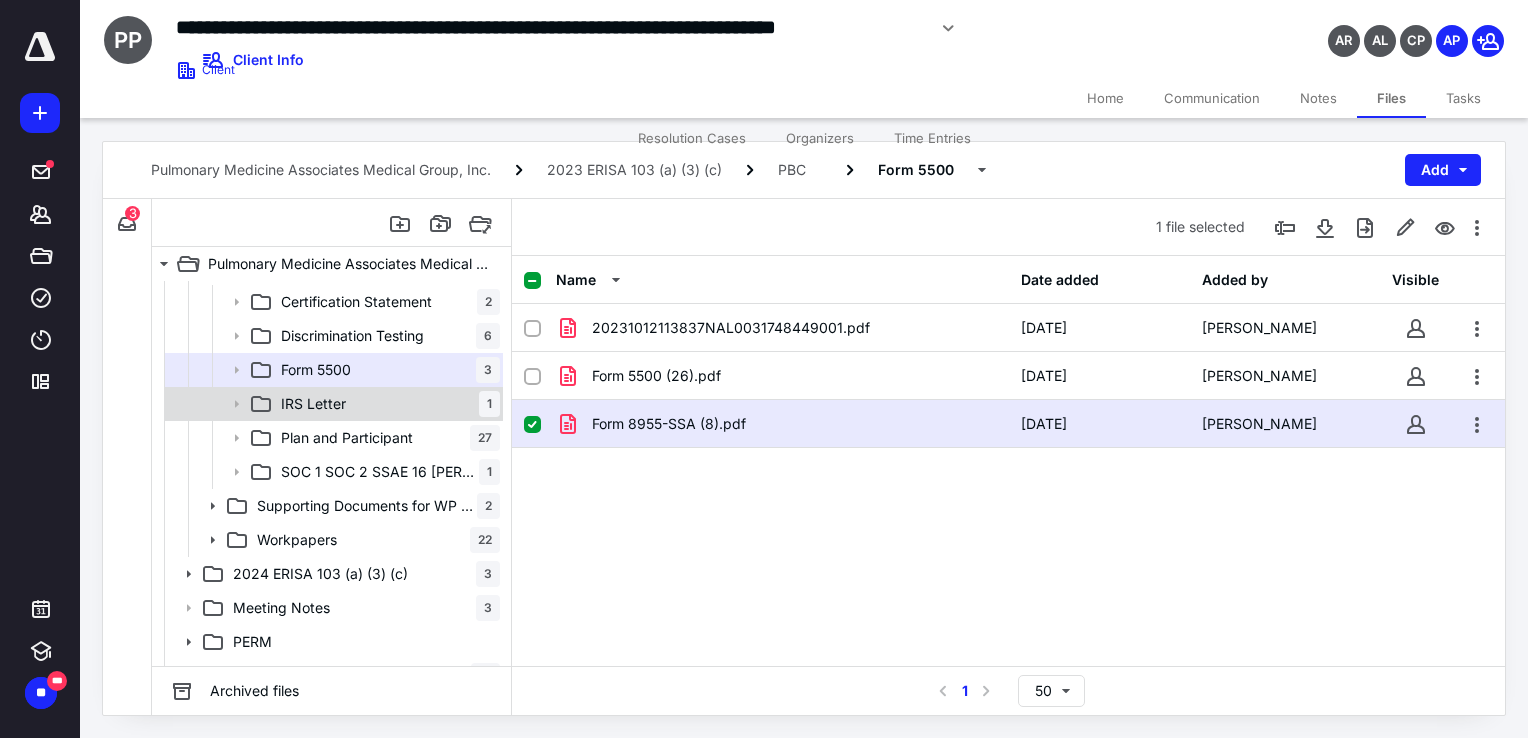 click on "IRS Letter 1" at bounding box center [386, 404] 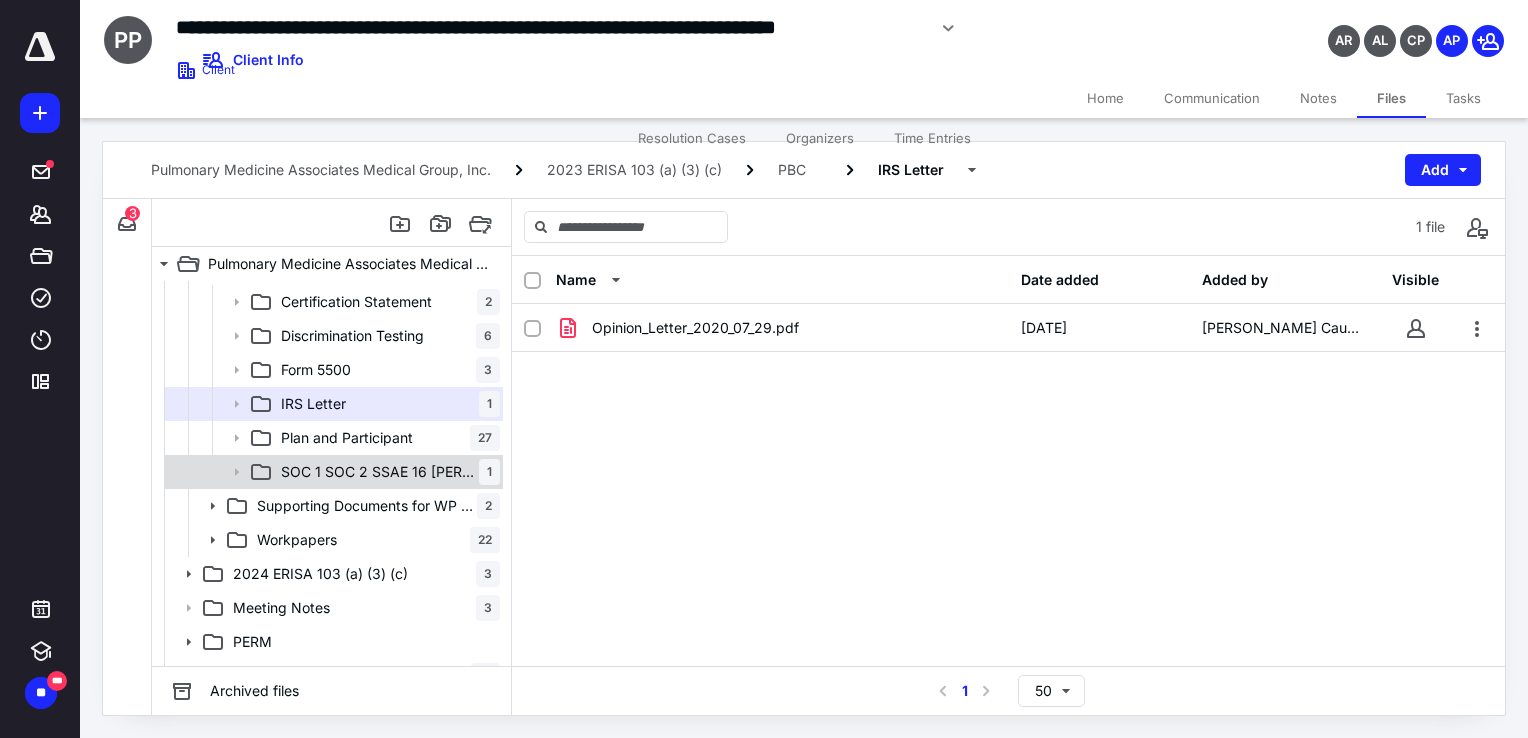 click on "SOC 1 SOC 2 SSAE 16 [PERSON_NAME] 18 1" at bounding box center (332, 472) 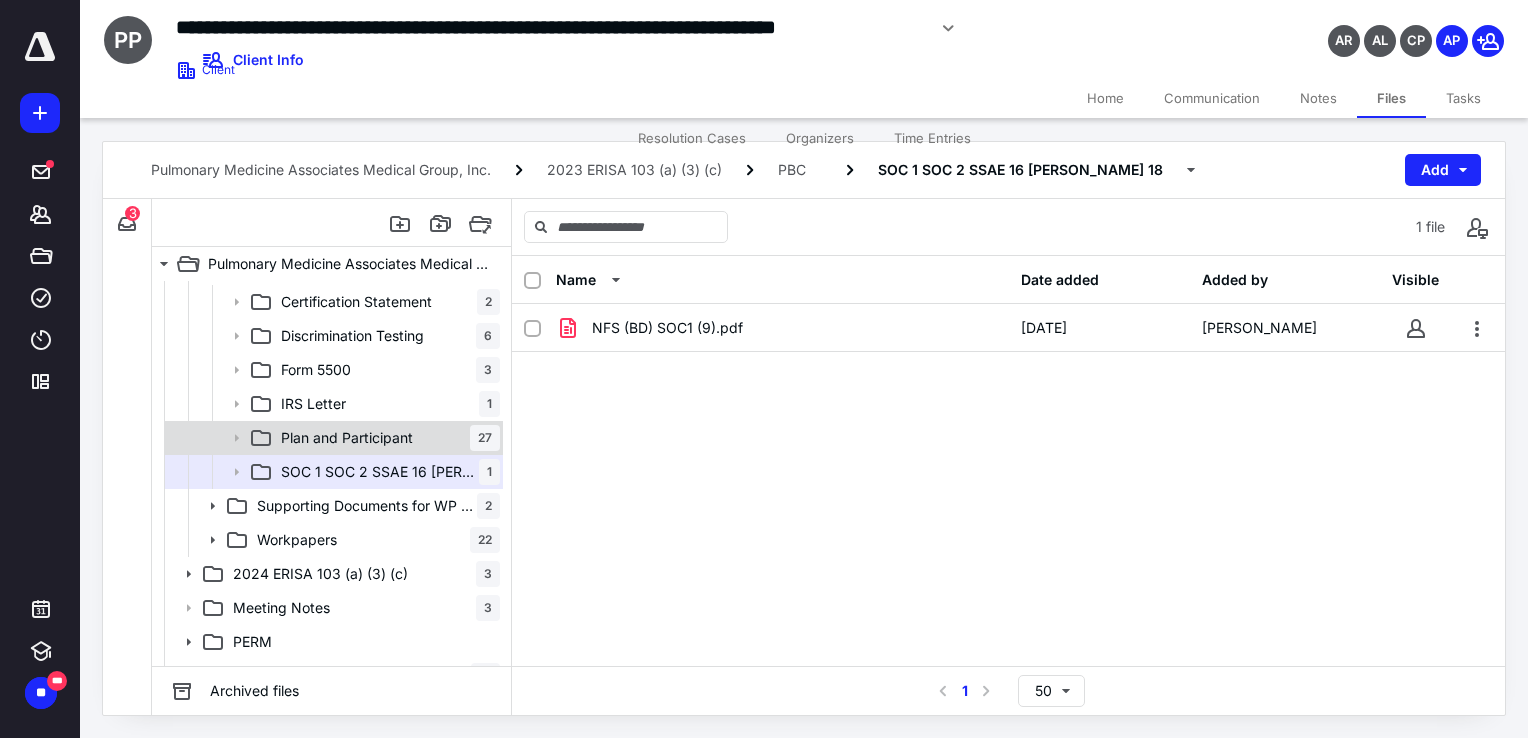 click on "Plan and Participant" at bounding box center [347, 438] 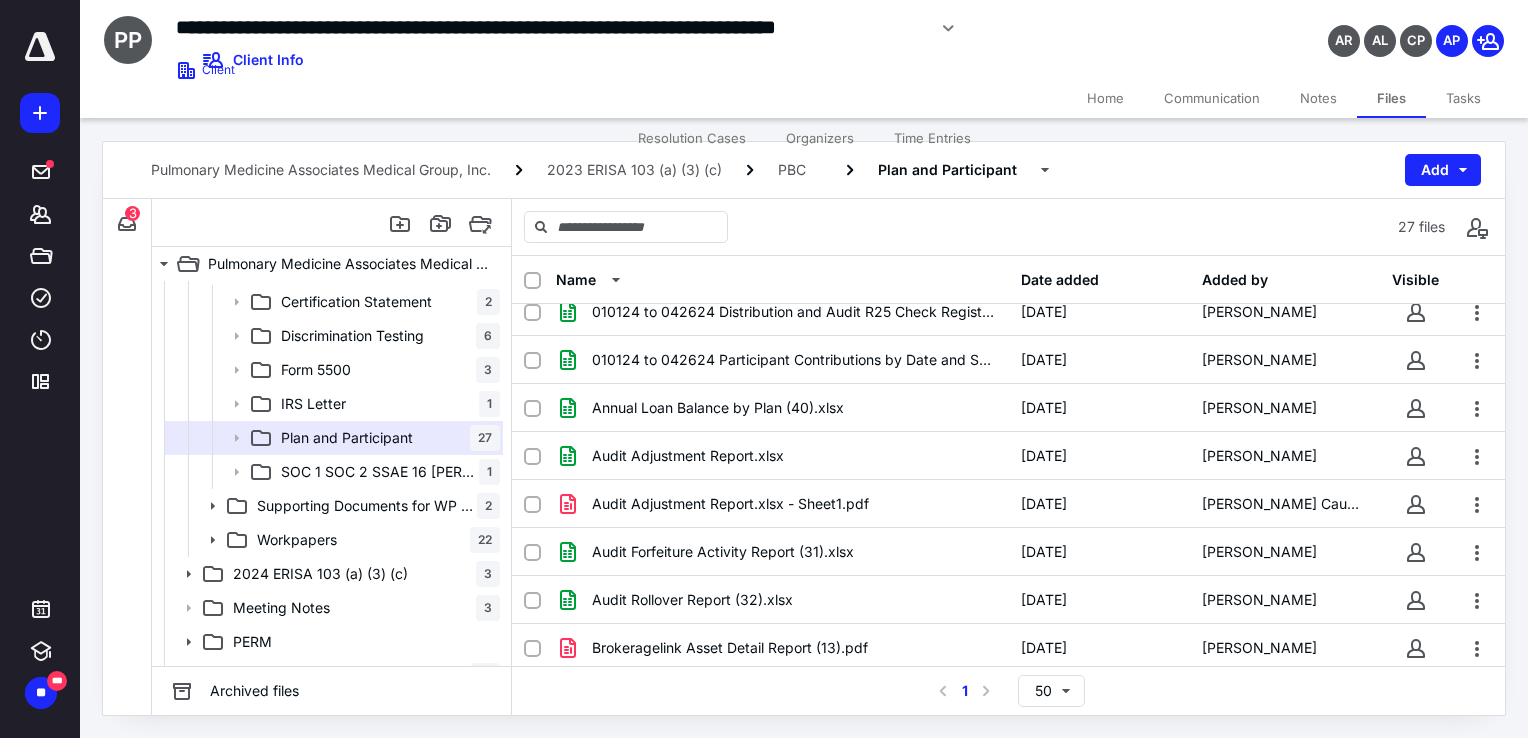 scroll, scrollTop: 600, scrollLeft: 0, axis: vertical 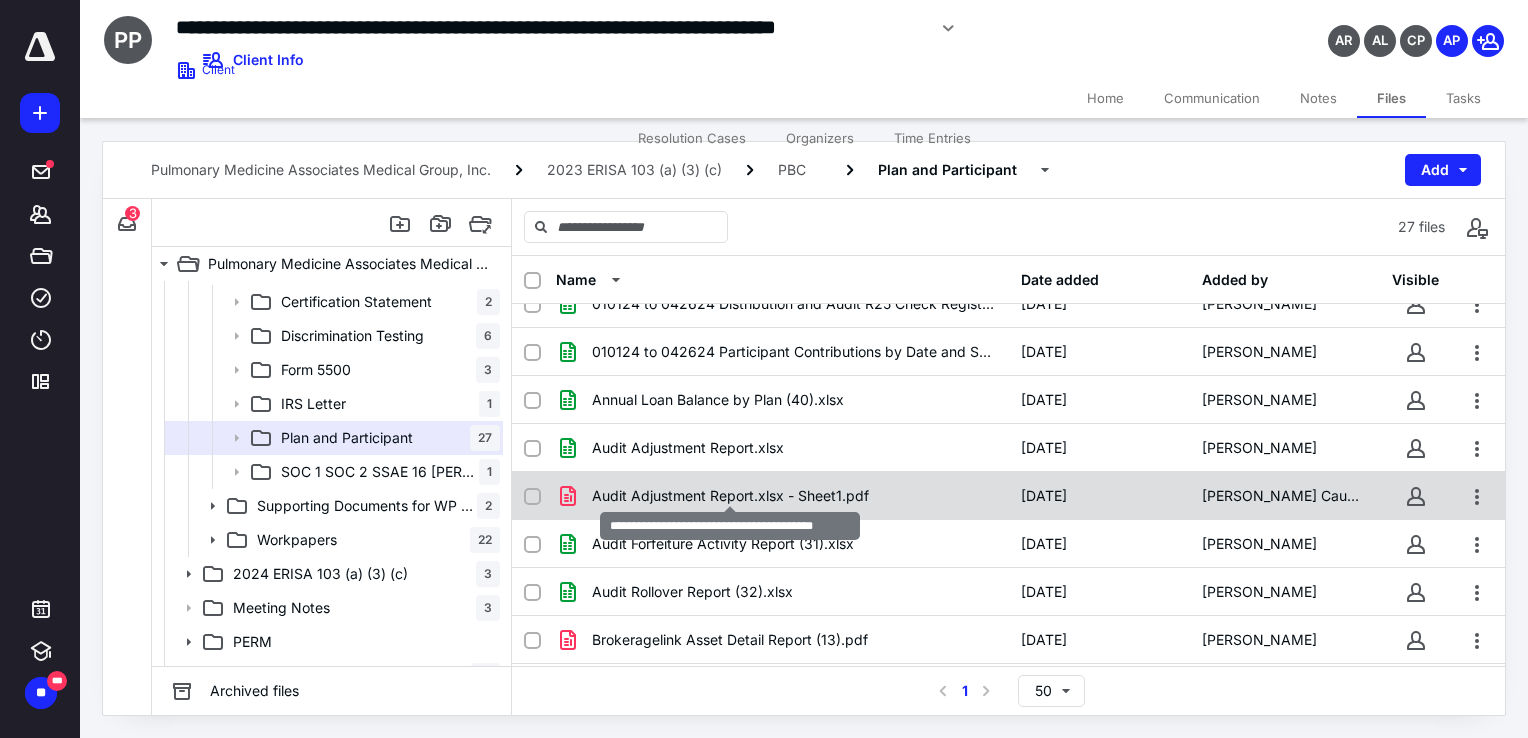 click on "Audit Adjustment Report.xlsx - Sheet1.pdf" at bounding box center (730, 496) 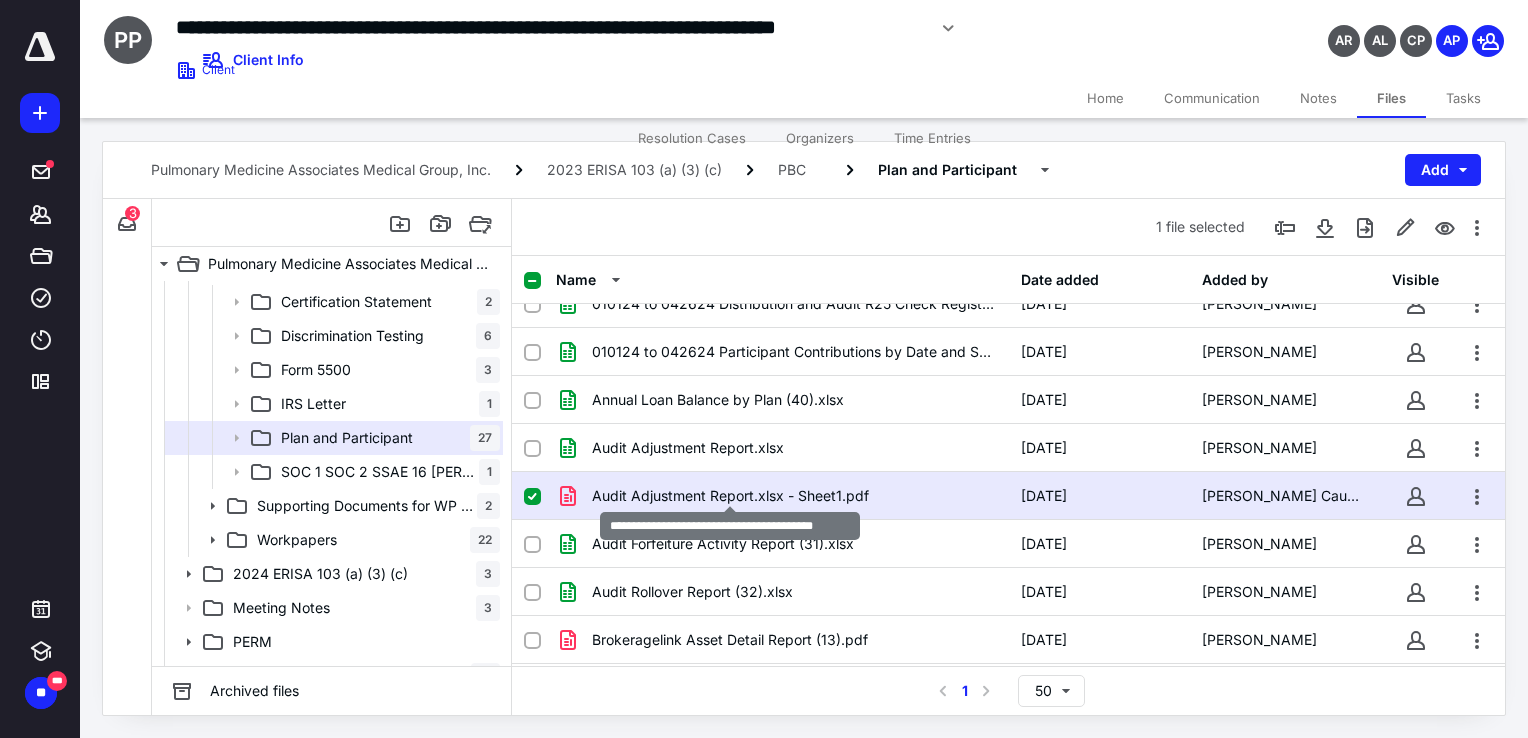 click on "Audit Adjustment Report.xlsx - Sheet1.pdf" at bounding box center [730, 496] 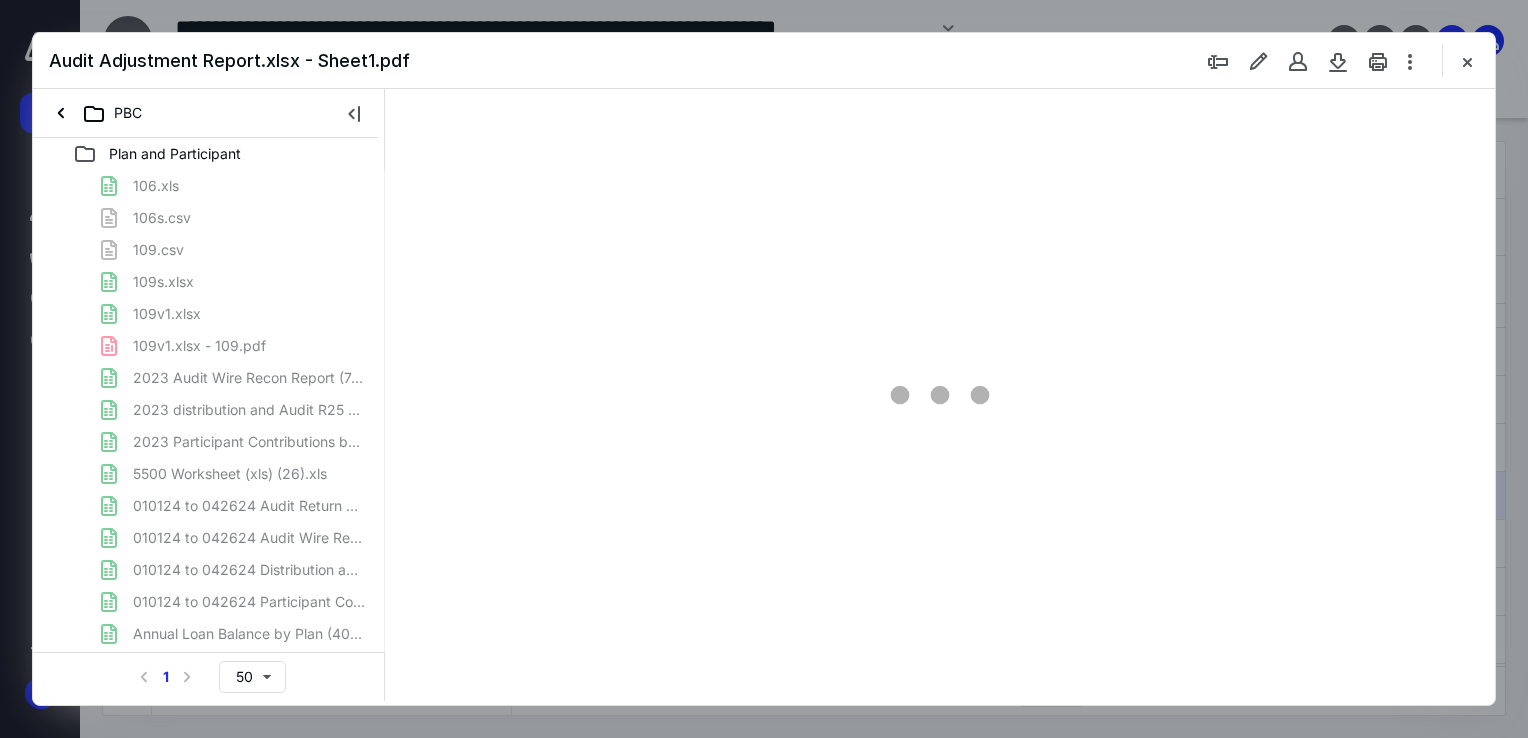 scroll, scrollTop: 0, scrollLeft: 0, axis: both 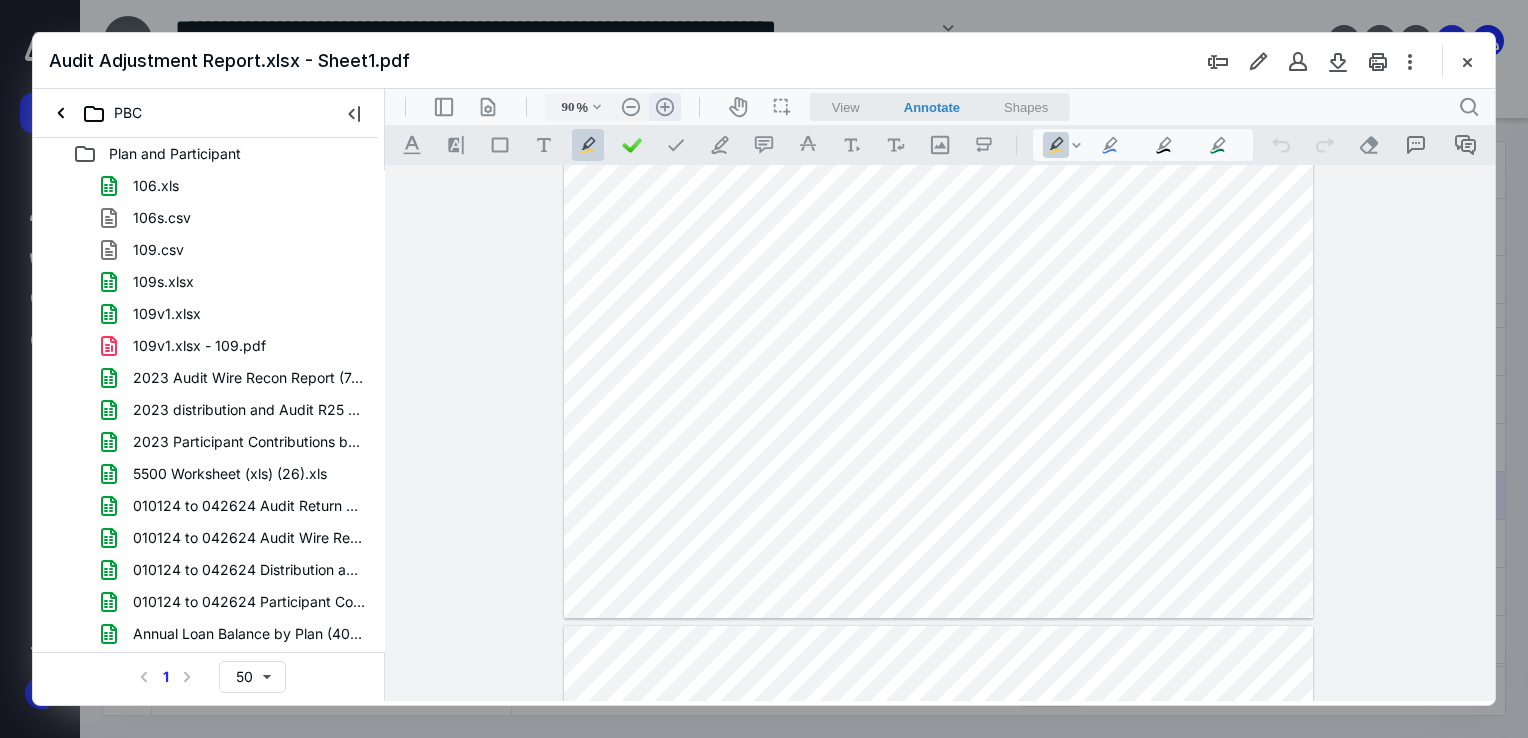 click on ".cls-1{fill:#abb0c4;} icon - header - zoom - in - line" at bounding box center (665, 107) 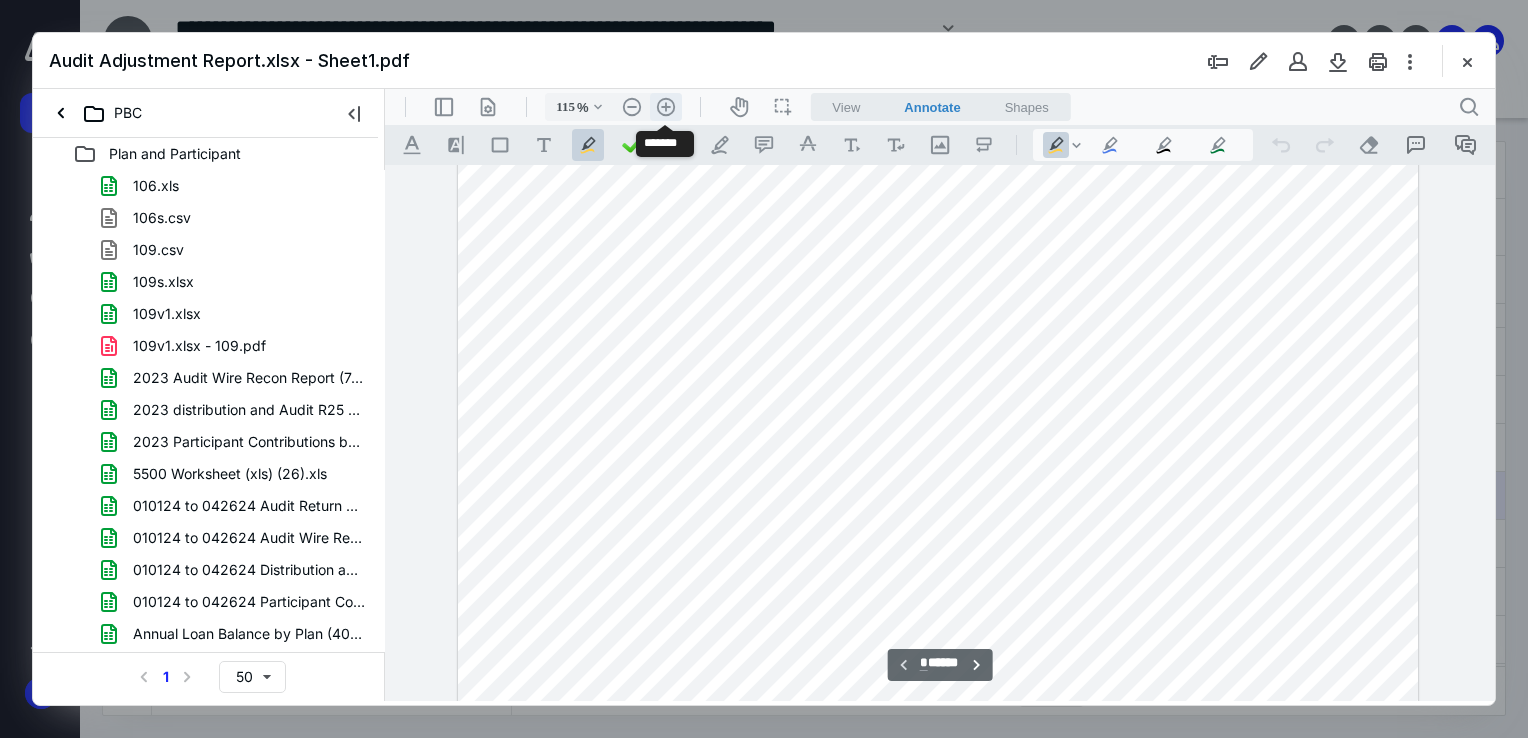 scroll, scrollTop: 167, scrollLeft: 0, axis: vertical 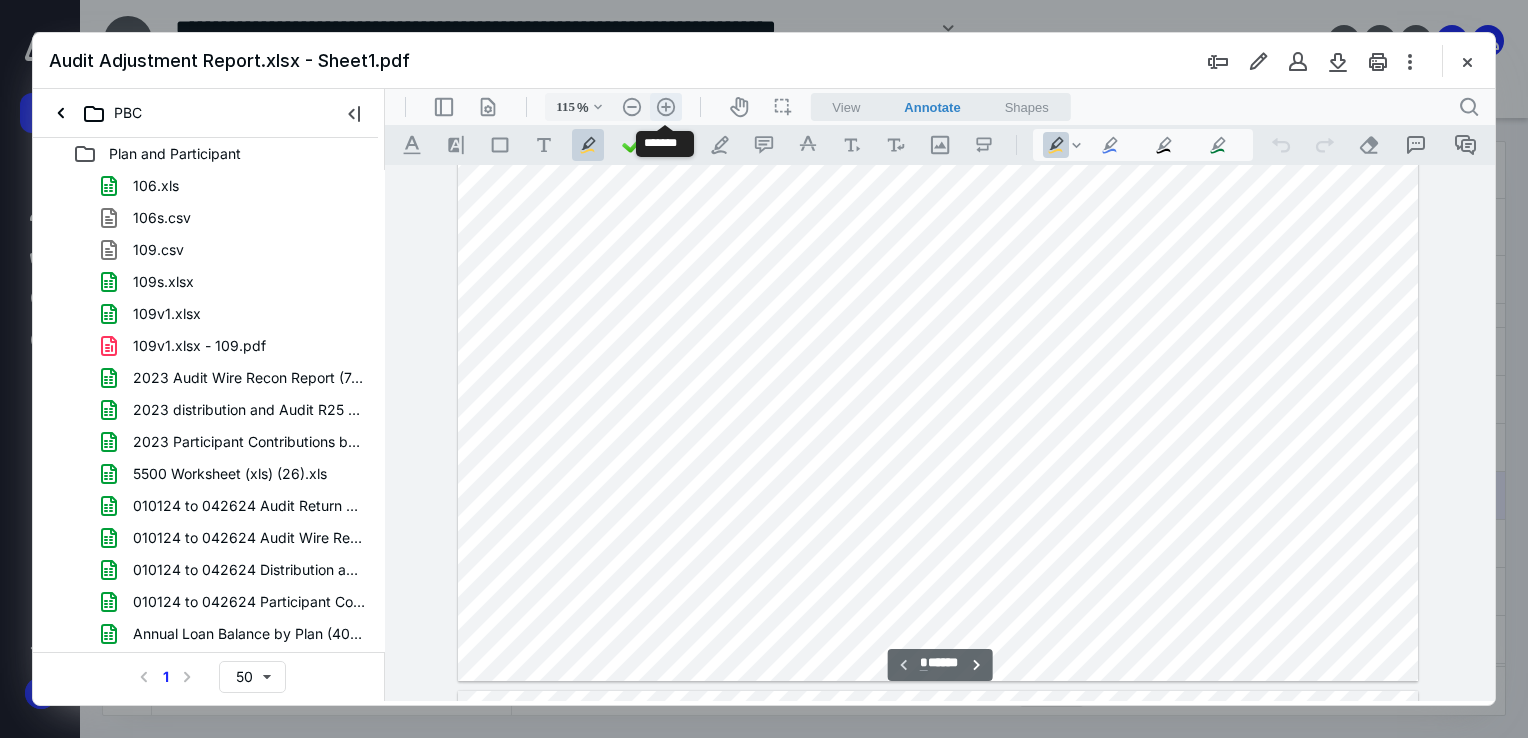 click on ".cls-1{fill:#abb0c4;} icon - header - zoom - in - line" at bounding box center (666, 107) 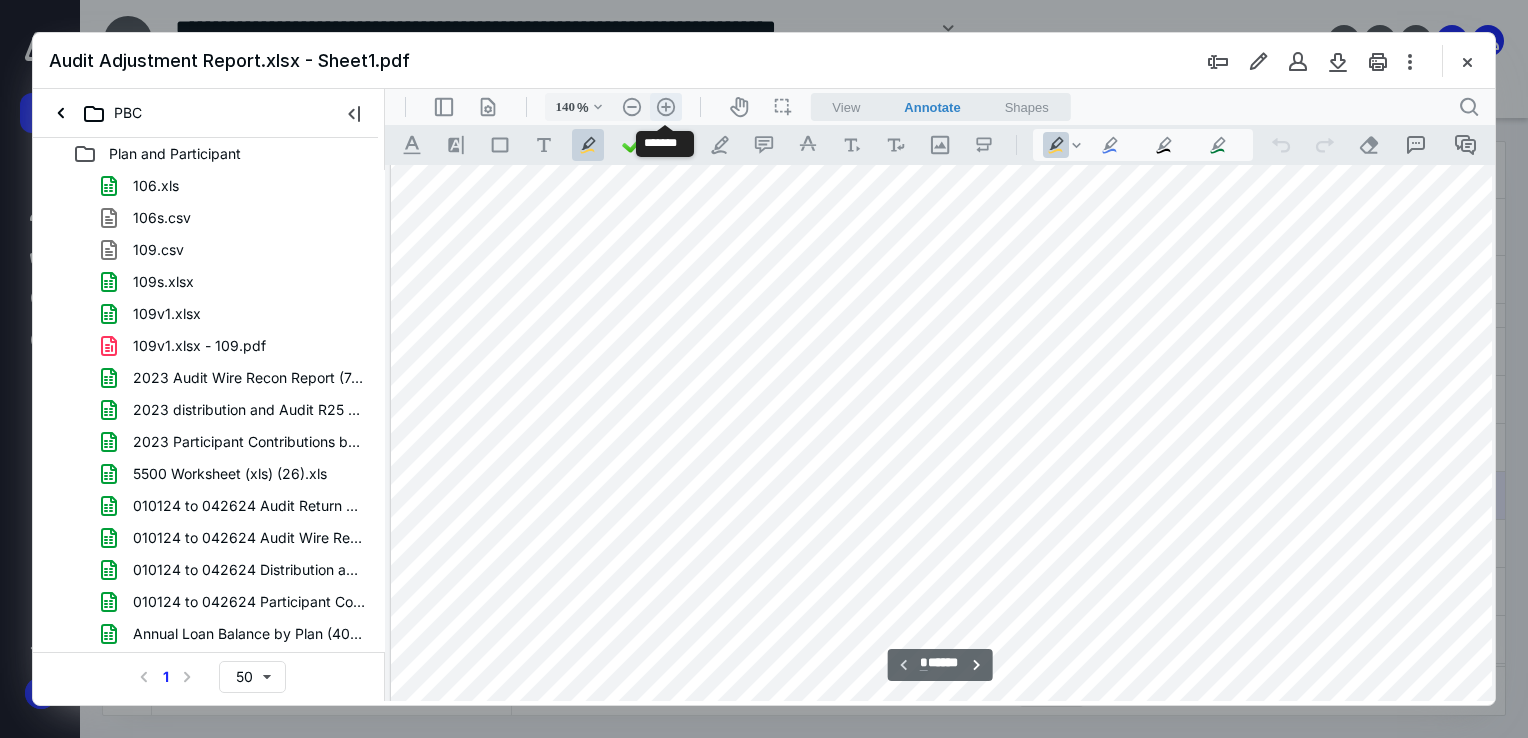 scroll, scrollTop: 341, scrollLeft: 149, axis: both 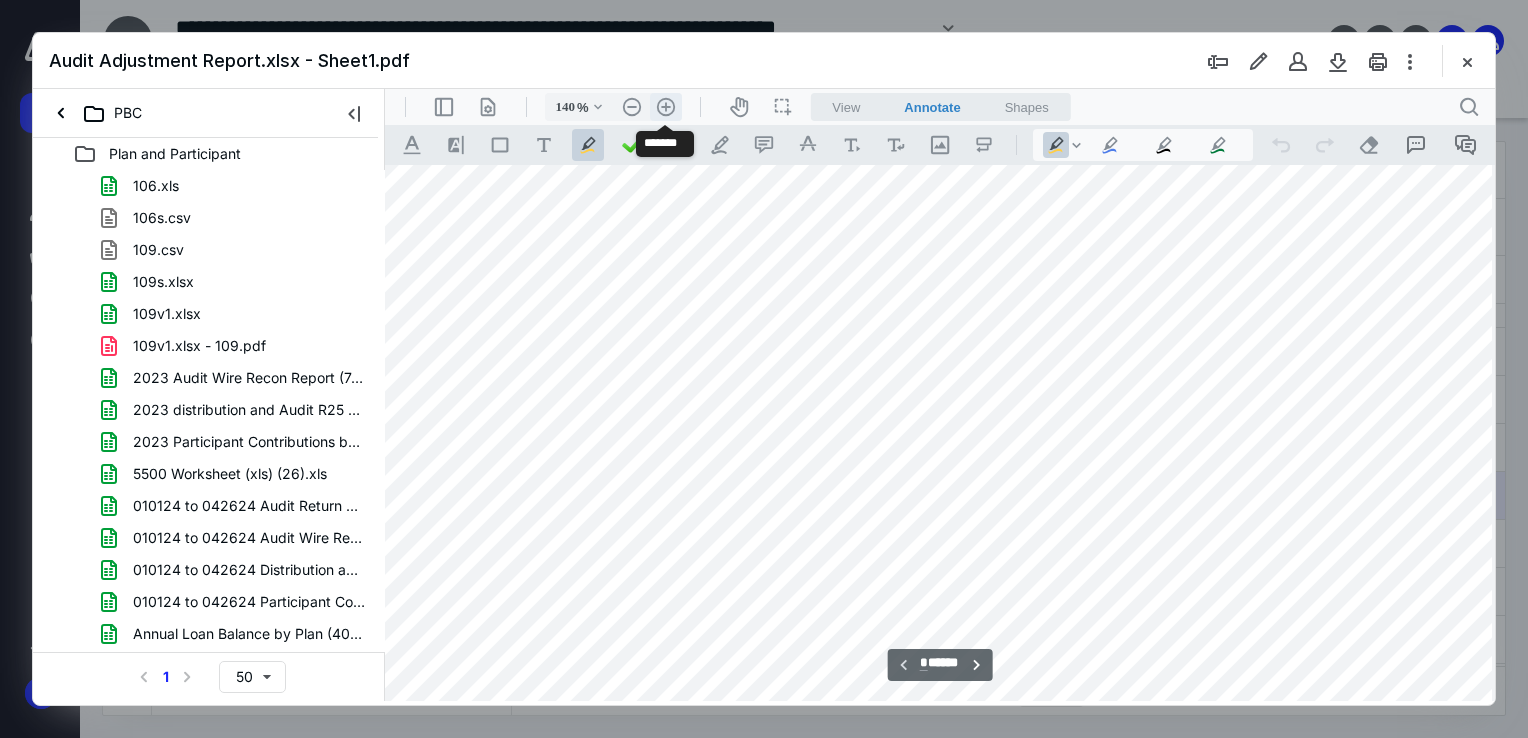 click on ".cls-1{fill:#abb0c4;} icon - header - zoom - in - line" at bounding box center [666, 107] 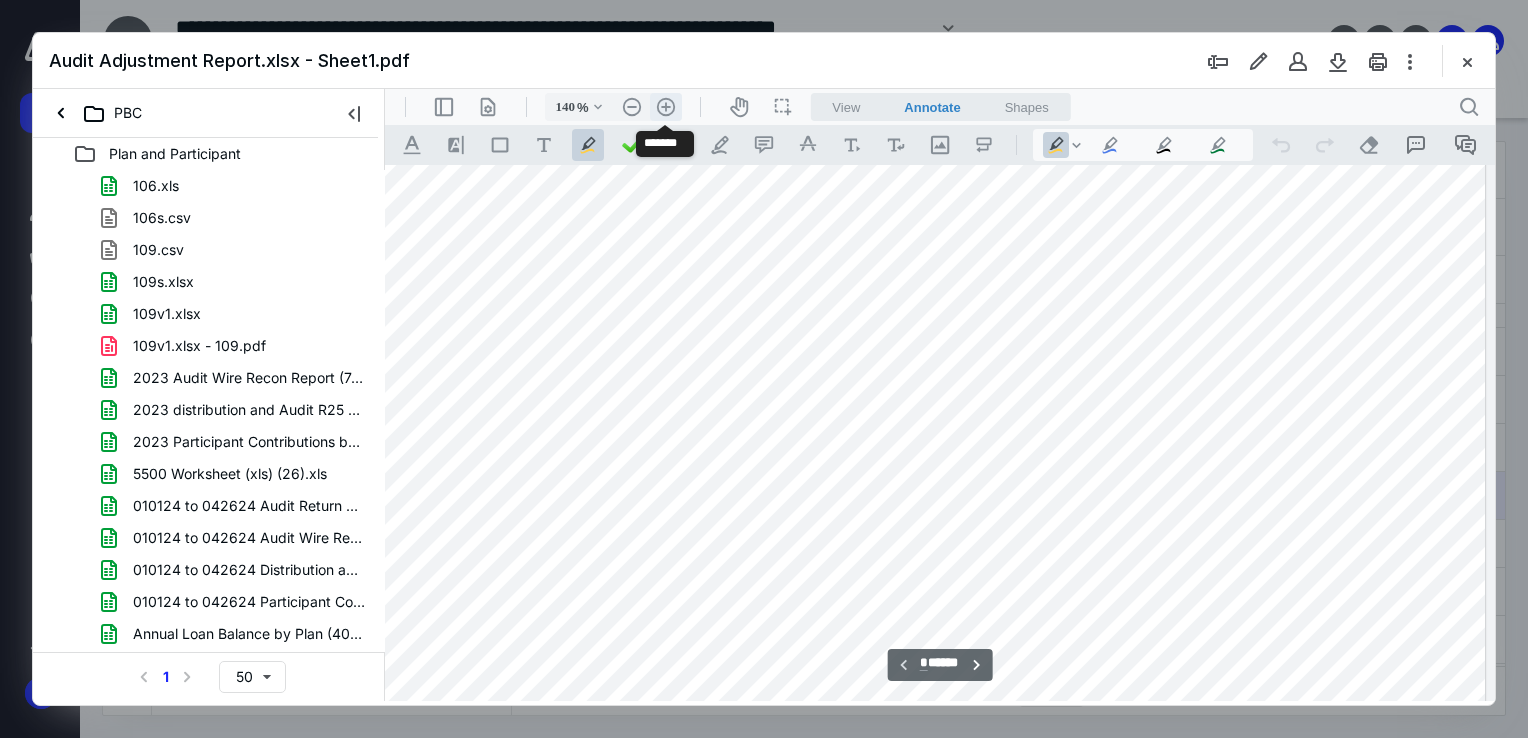 type on "165" 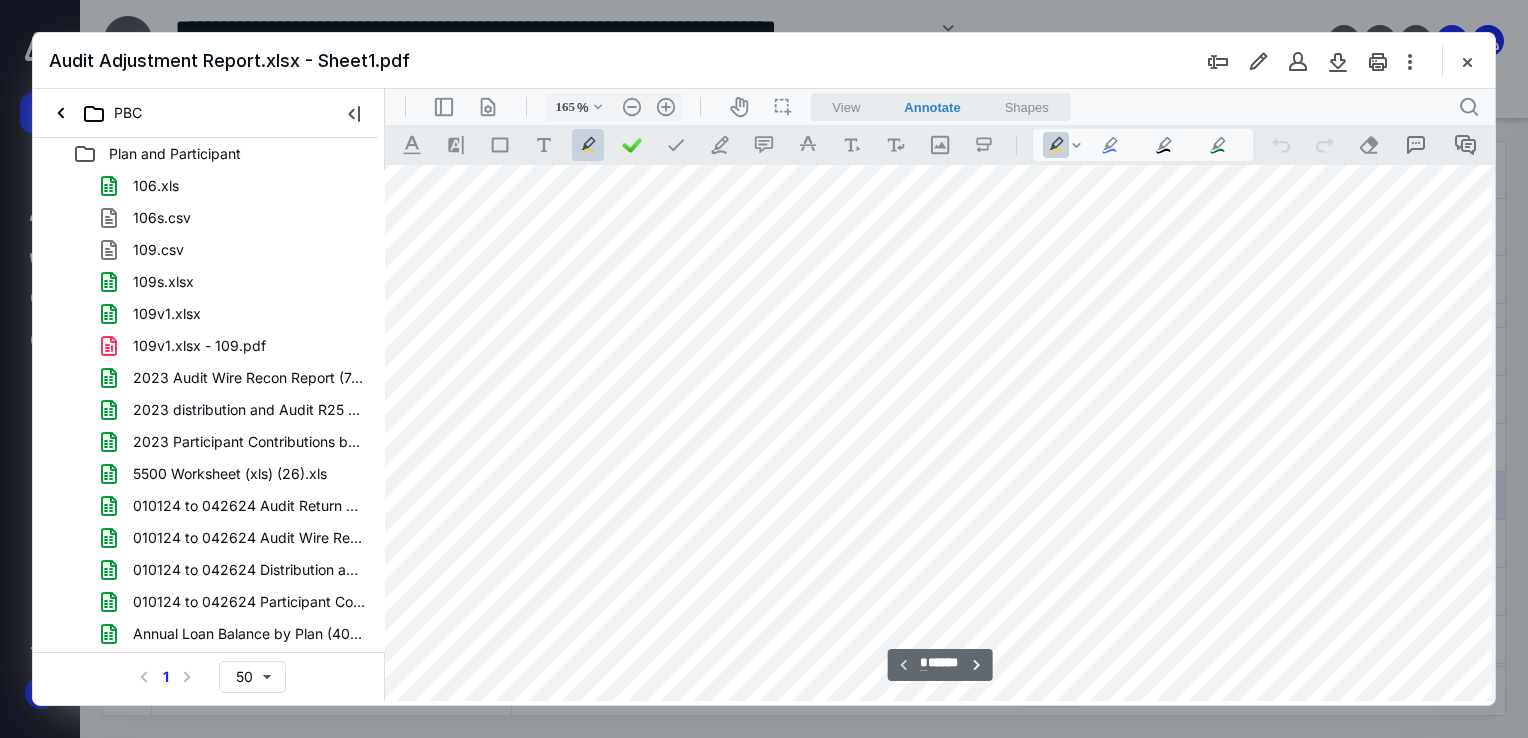 scroll, scrollTop: 0, scrollLeft: 149, axis: horizontal 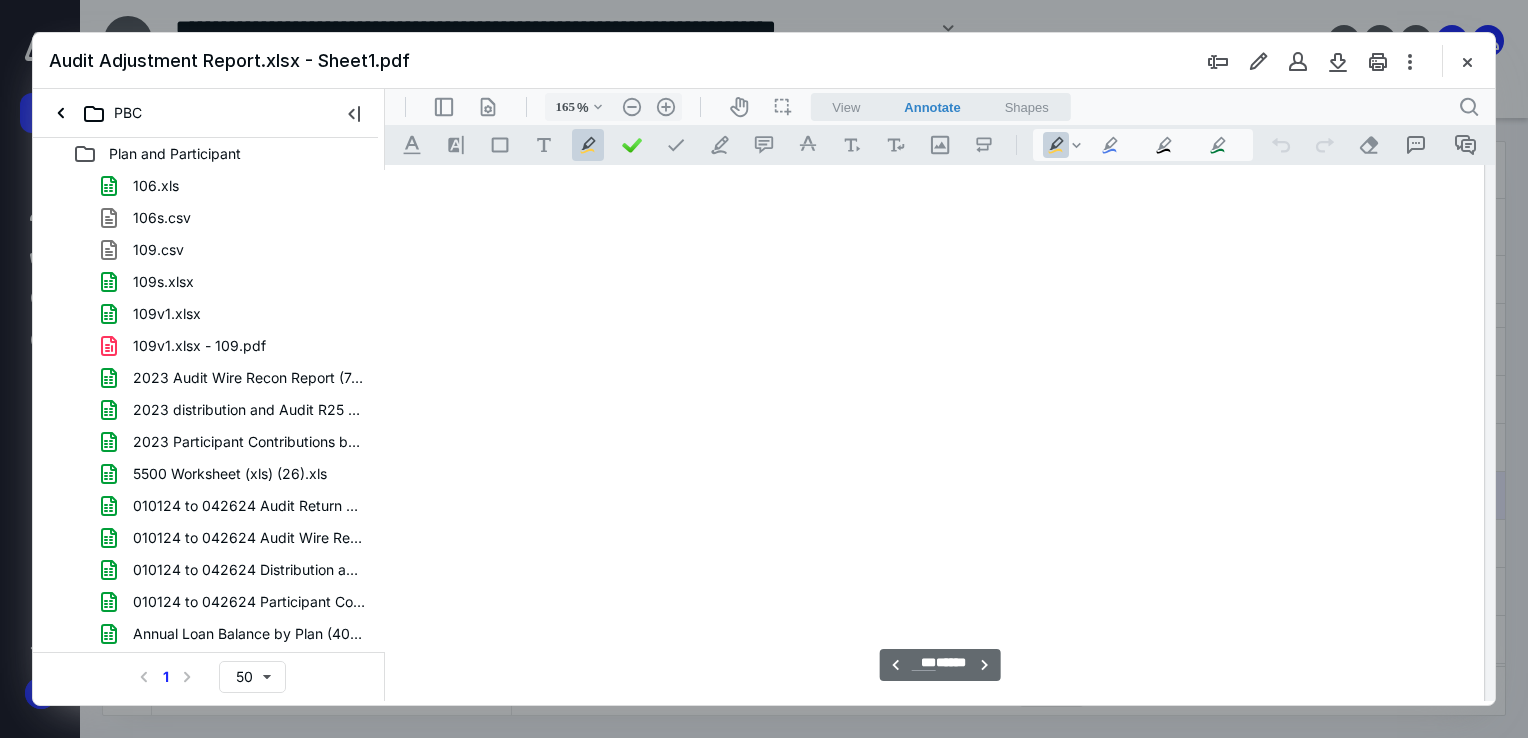 type on "***" 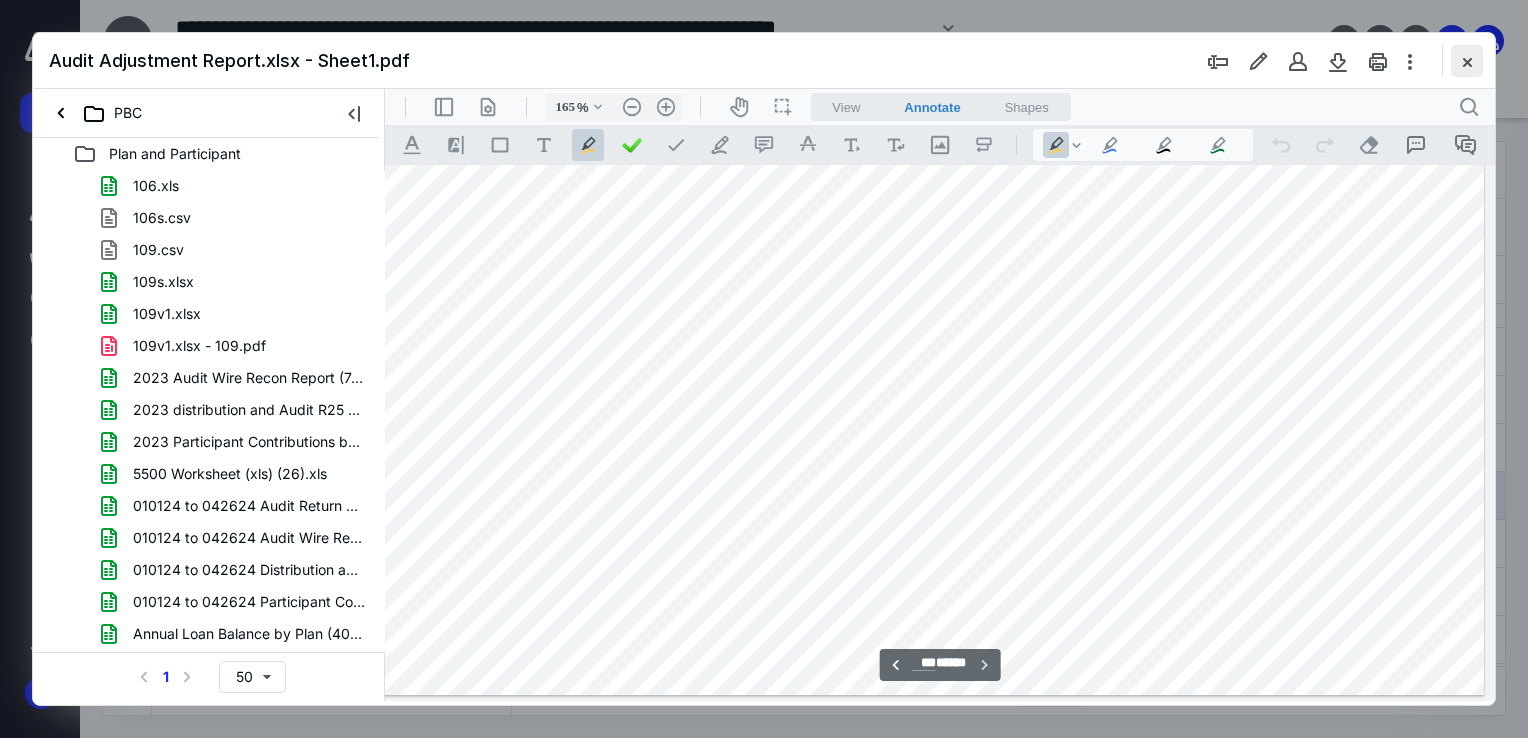click at bounding box center (1467, 61) 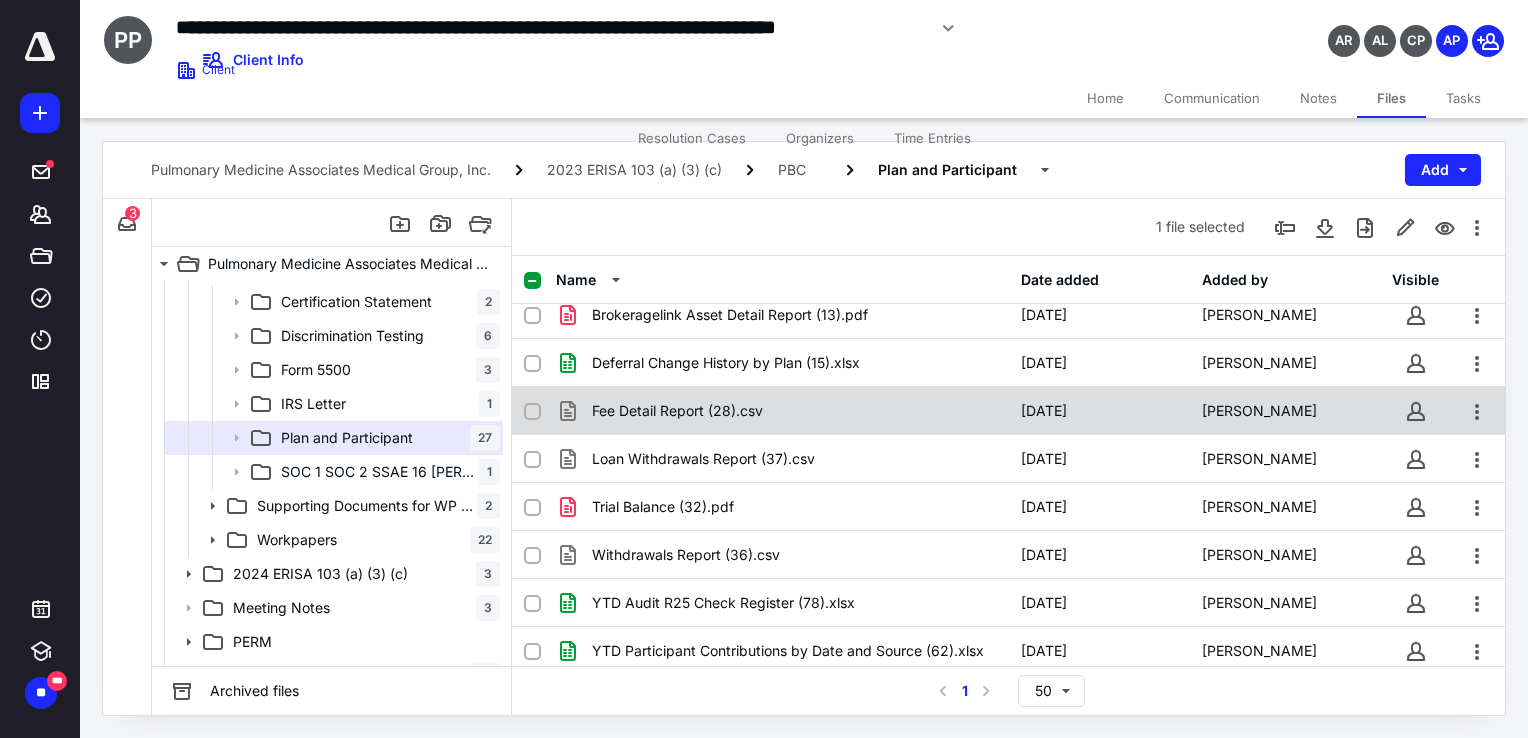 scroll, scrollTop: 927, scrollLeft: 0, axis: vertical 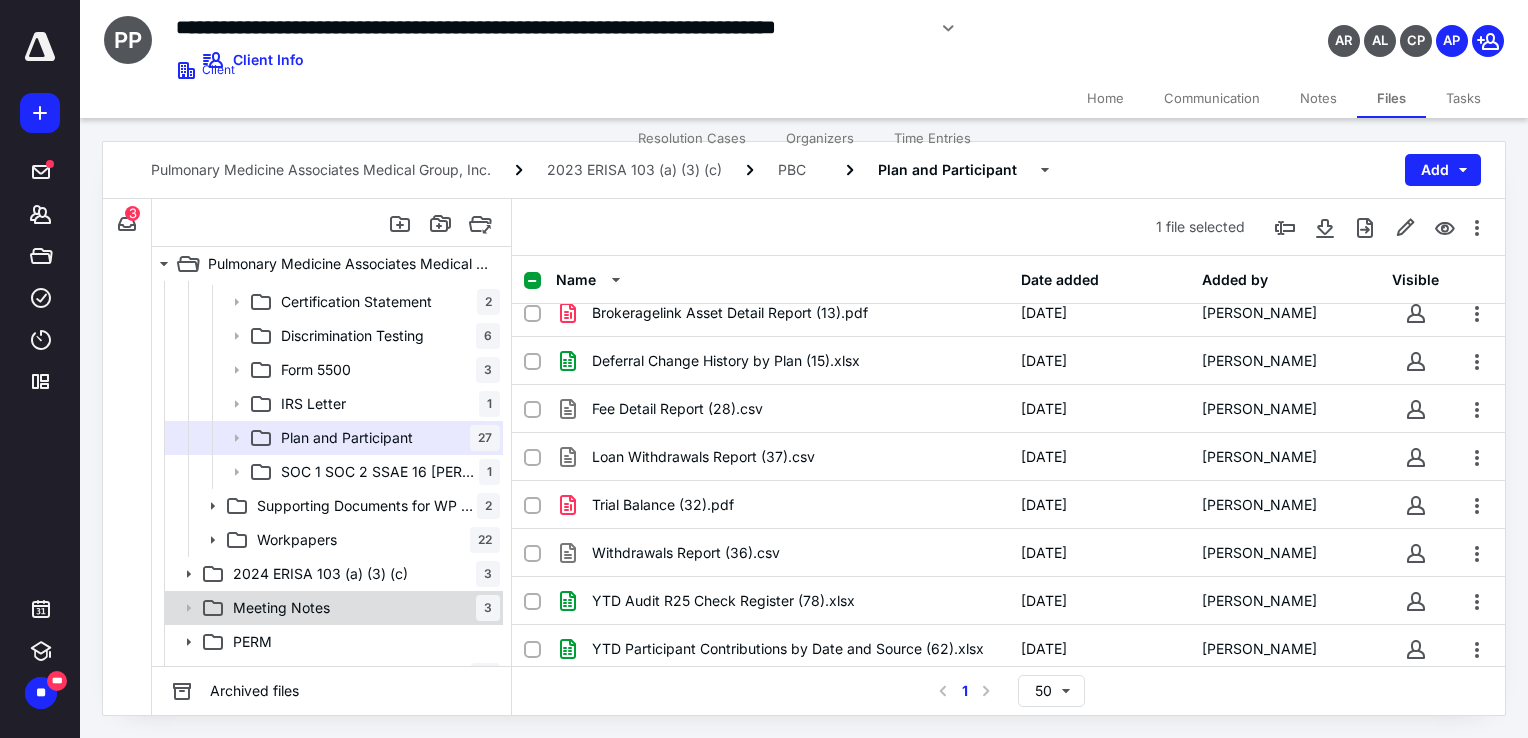 click on "Meeting Notes" at bounding box center (281, 608) 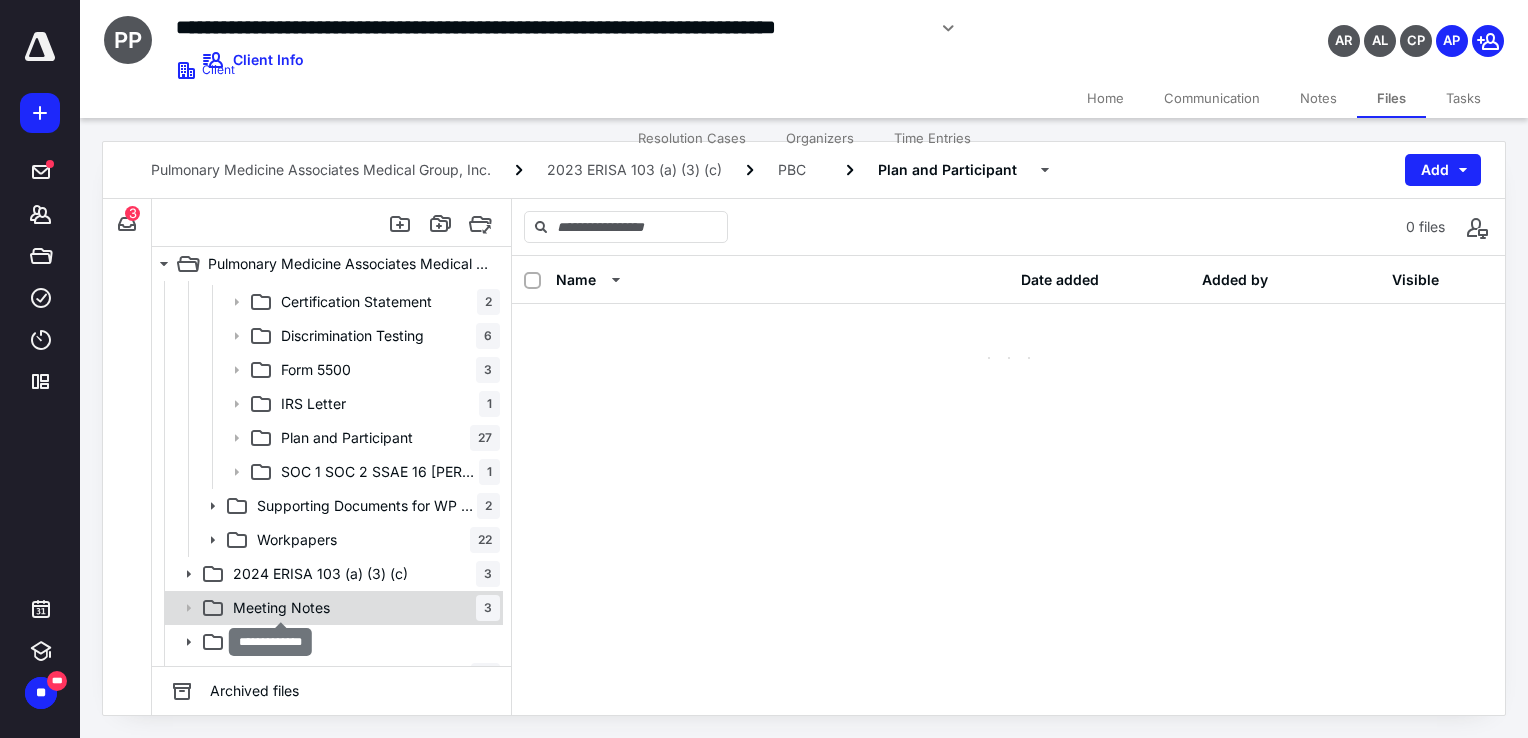 scroll, scrollTop: 0, scrollLeft: 0, axis: both 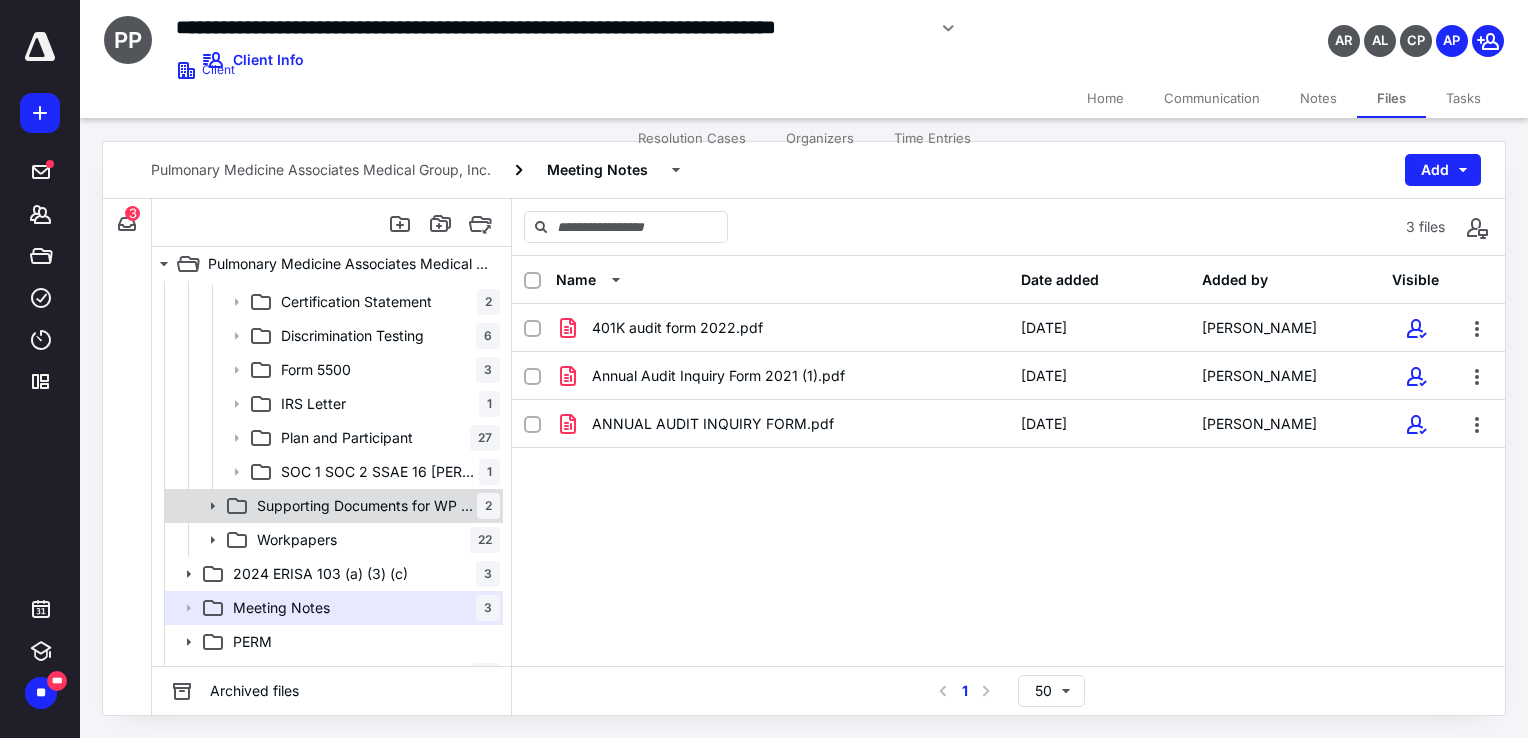 click 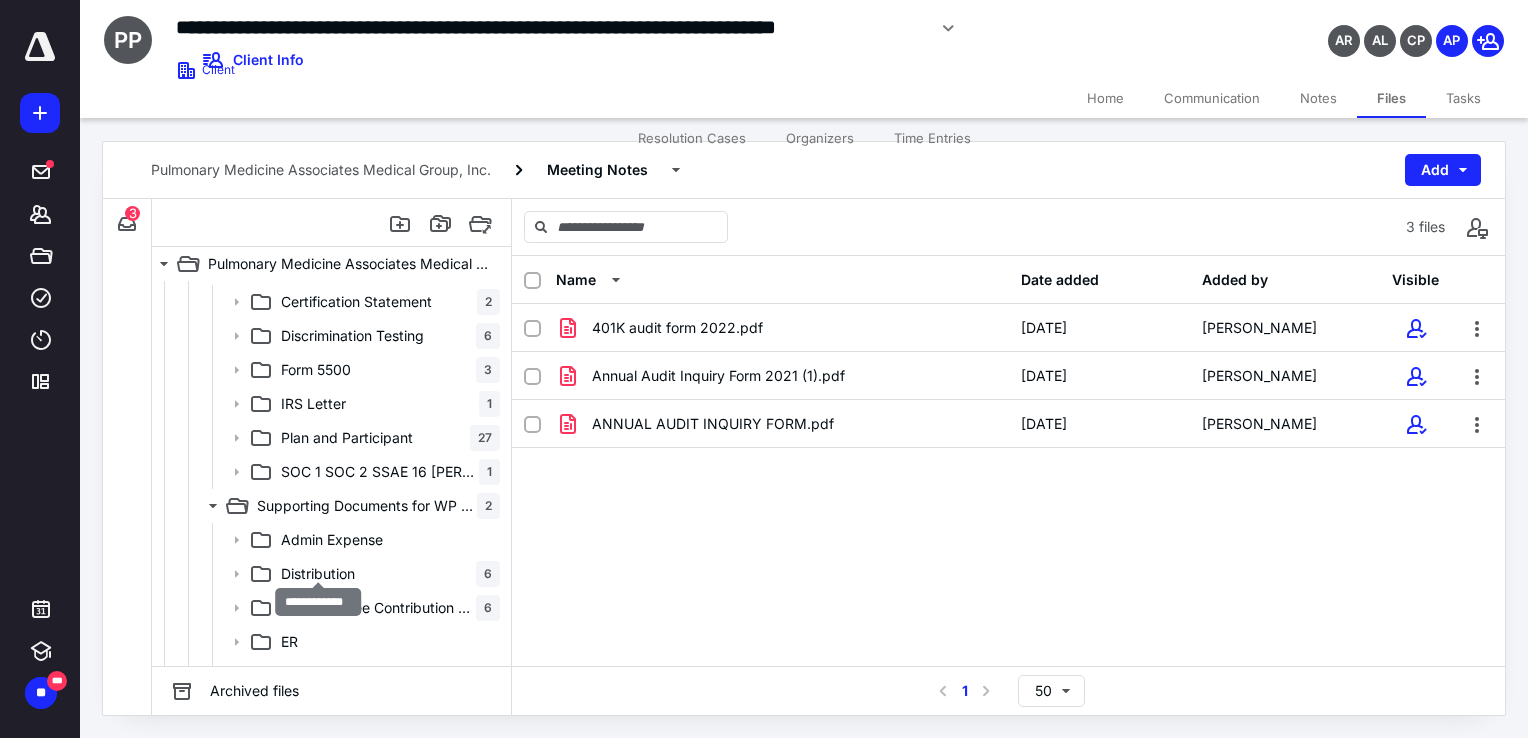 scroll, scrollTop: 300, scrollLeft: 0, axis: vertical 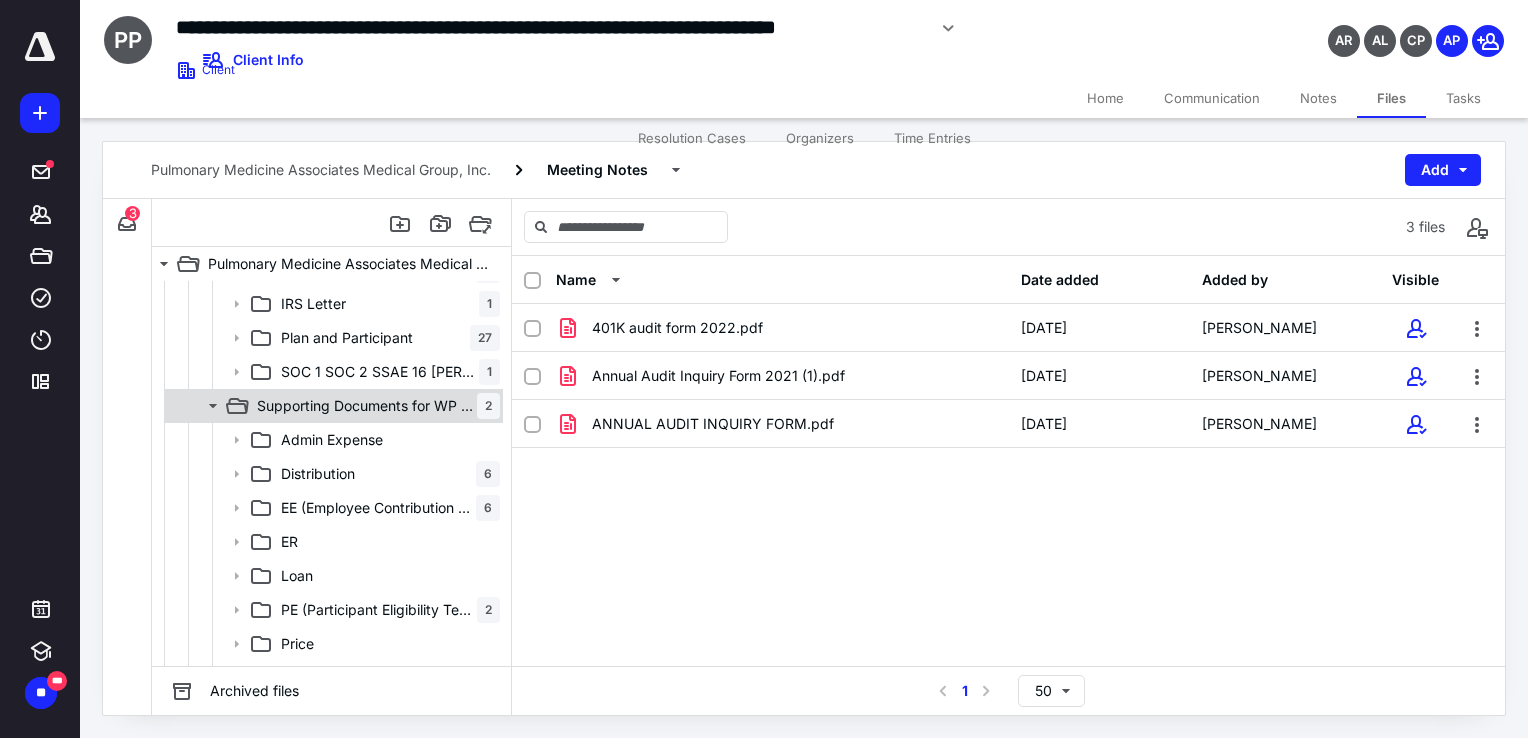click on "Supporting Documents for WP 5050 Testing" at bounding box center [367, 406] 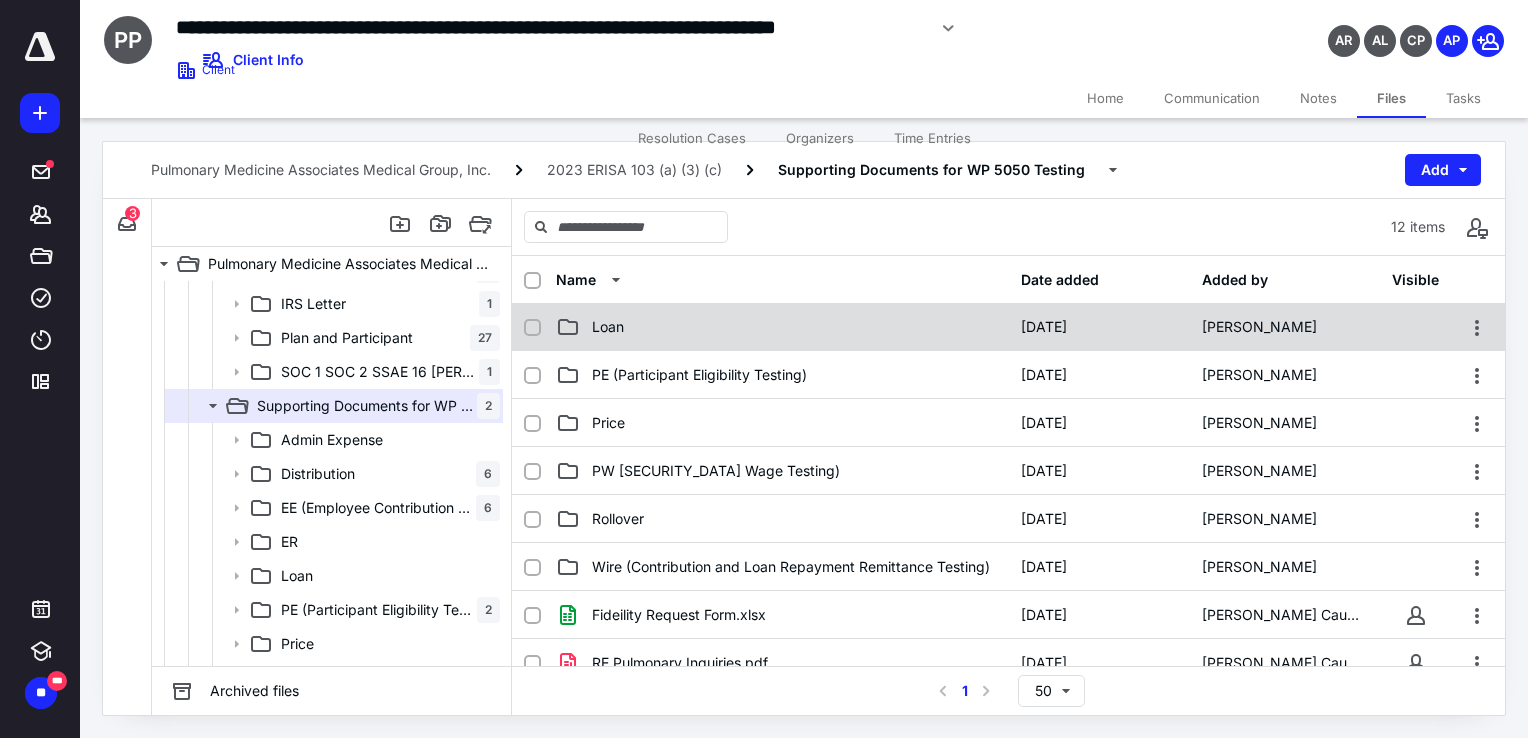 scroll, scrollTop: 400, scrollLeft: 0, axis: vertical 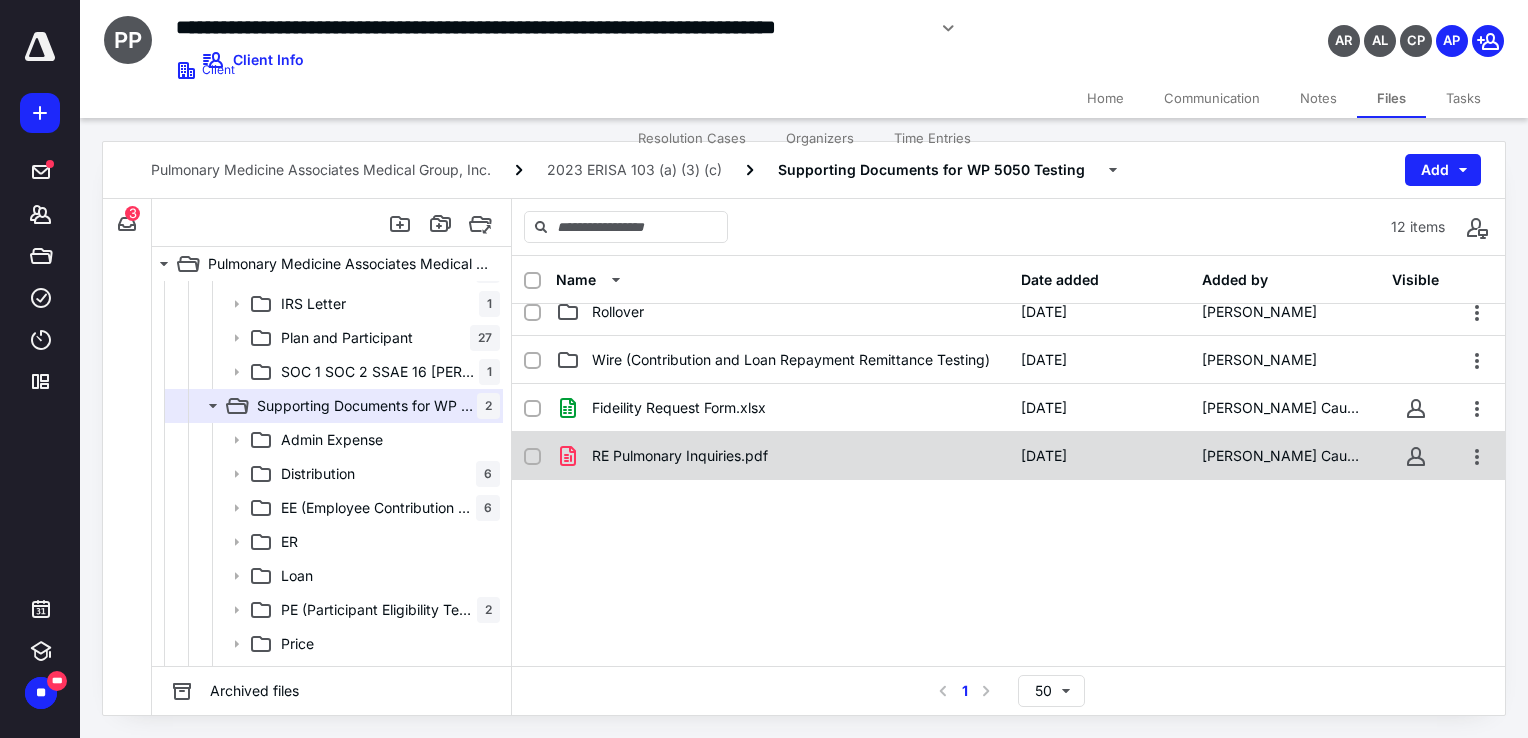 click on "RE Pulmonary Inquiries.pdf" at bounding box center [782, 456] 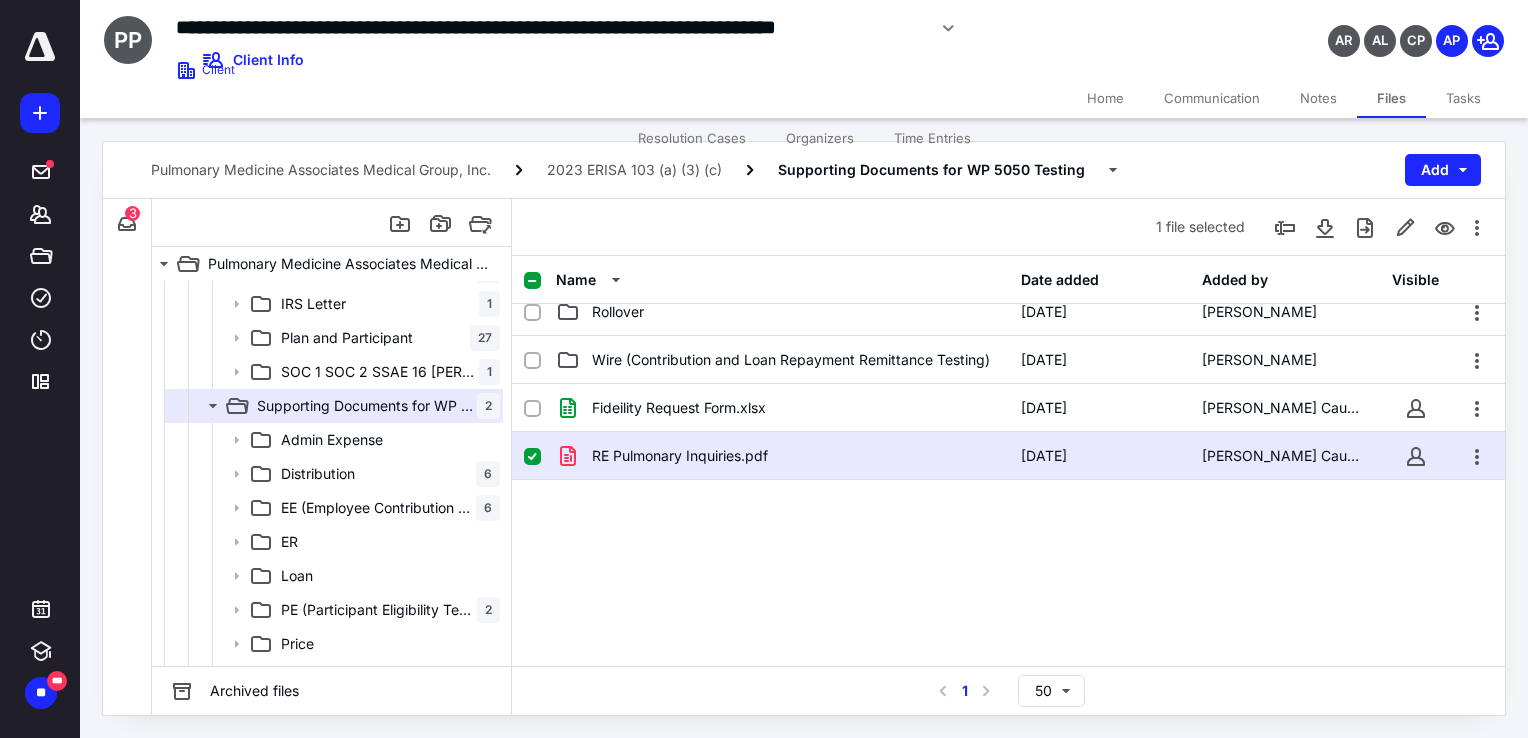 click on "RE Pulmonary Inquiries.pdf" at bounding box center [782, 456] 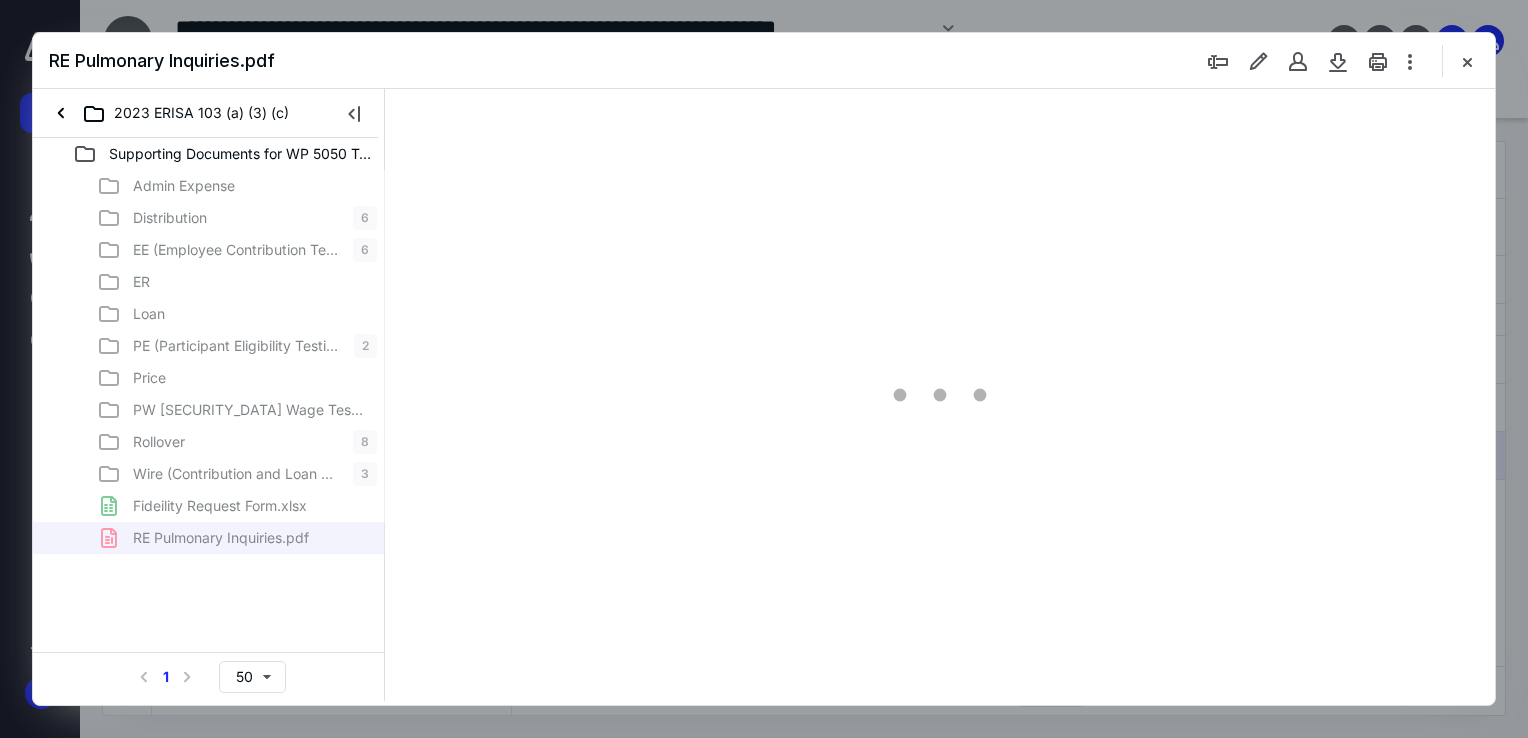 scroll, scrollTop: 0, scrollLeft: 0, axis: both 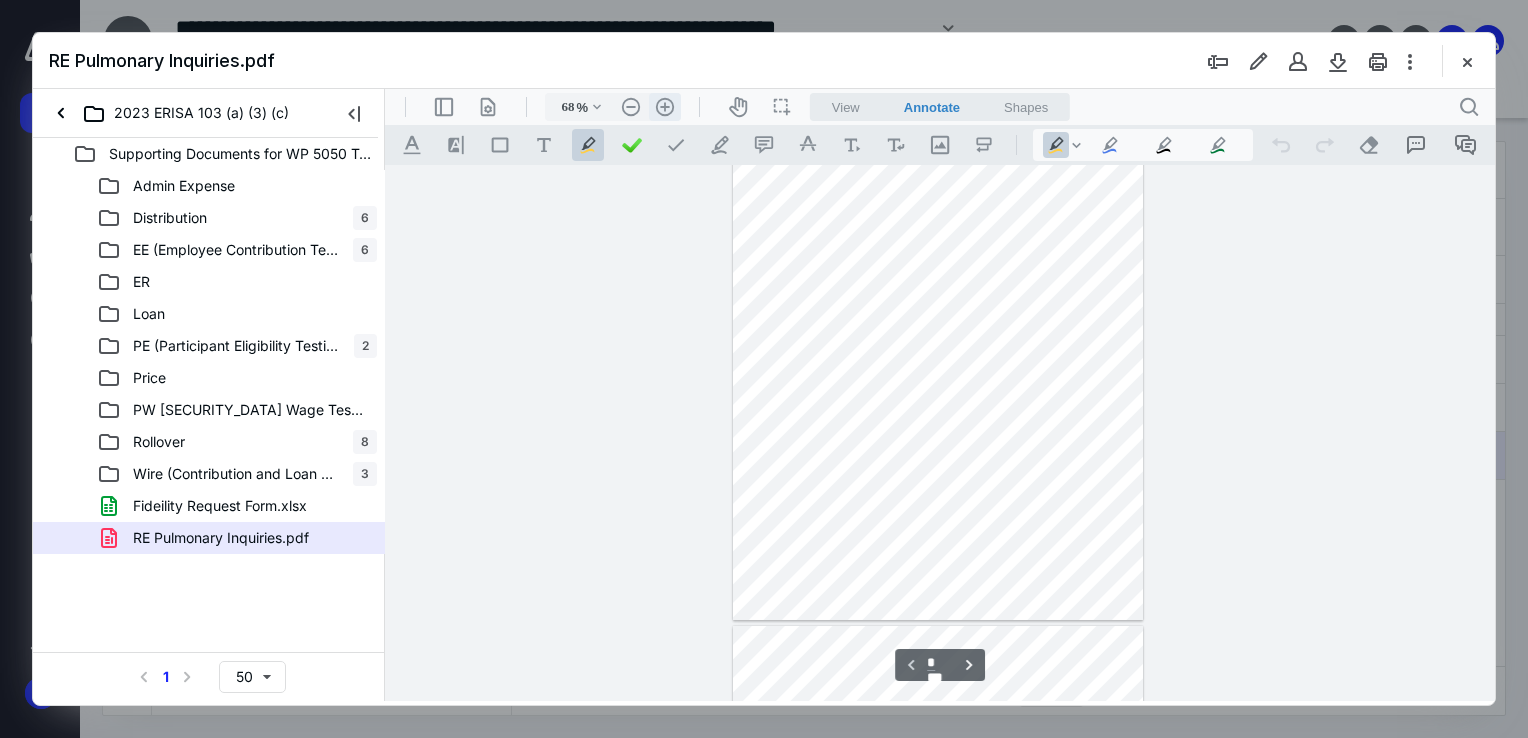 click on ".cls-1{fill:#abb0c4;} icon - header - zoom - in - line" at bounding box center (665, 107) 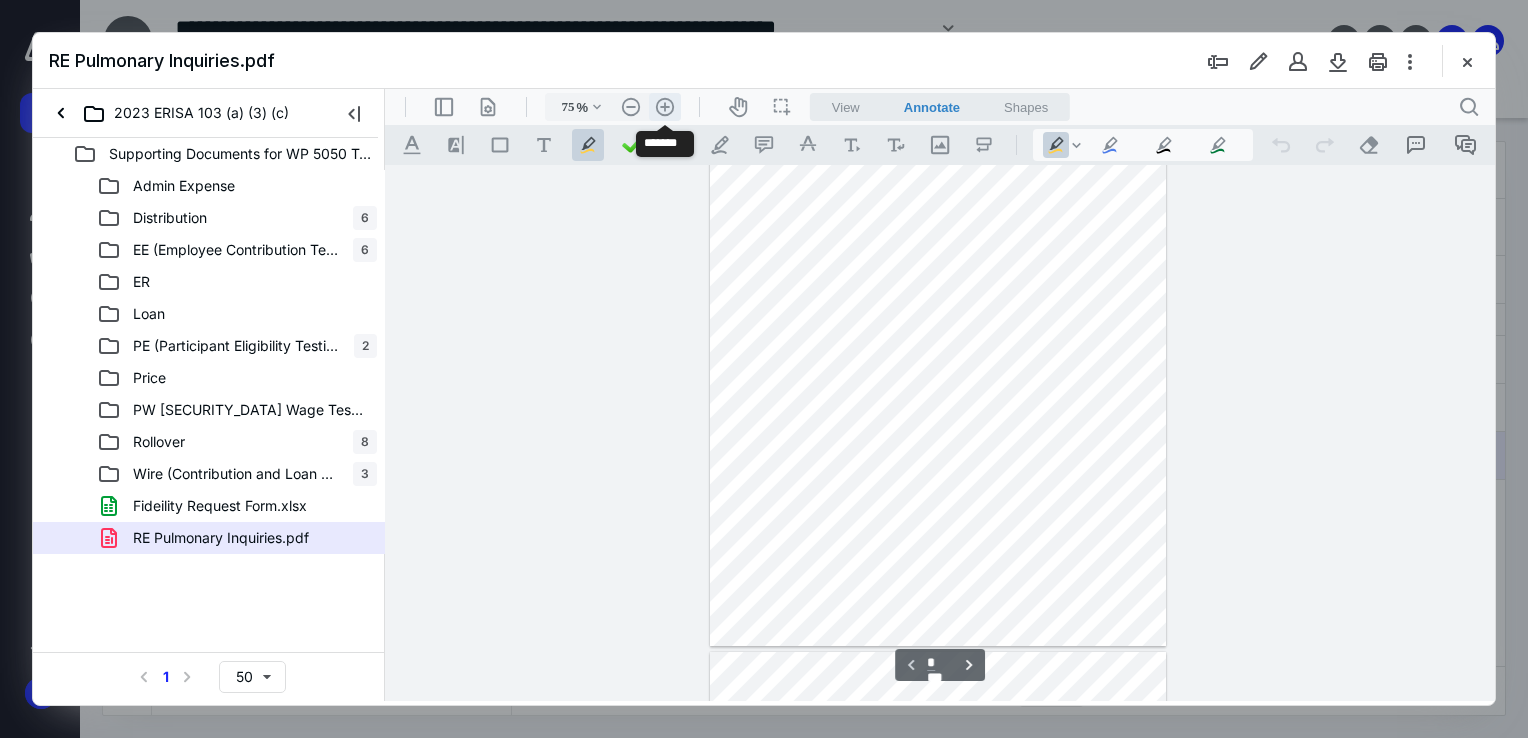 click on ".cls-1{fill:#abb0c4;} icon - header - zoom - in - line" at bounding box center (665, 107) 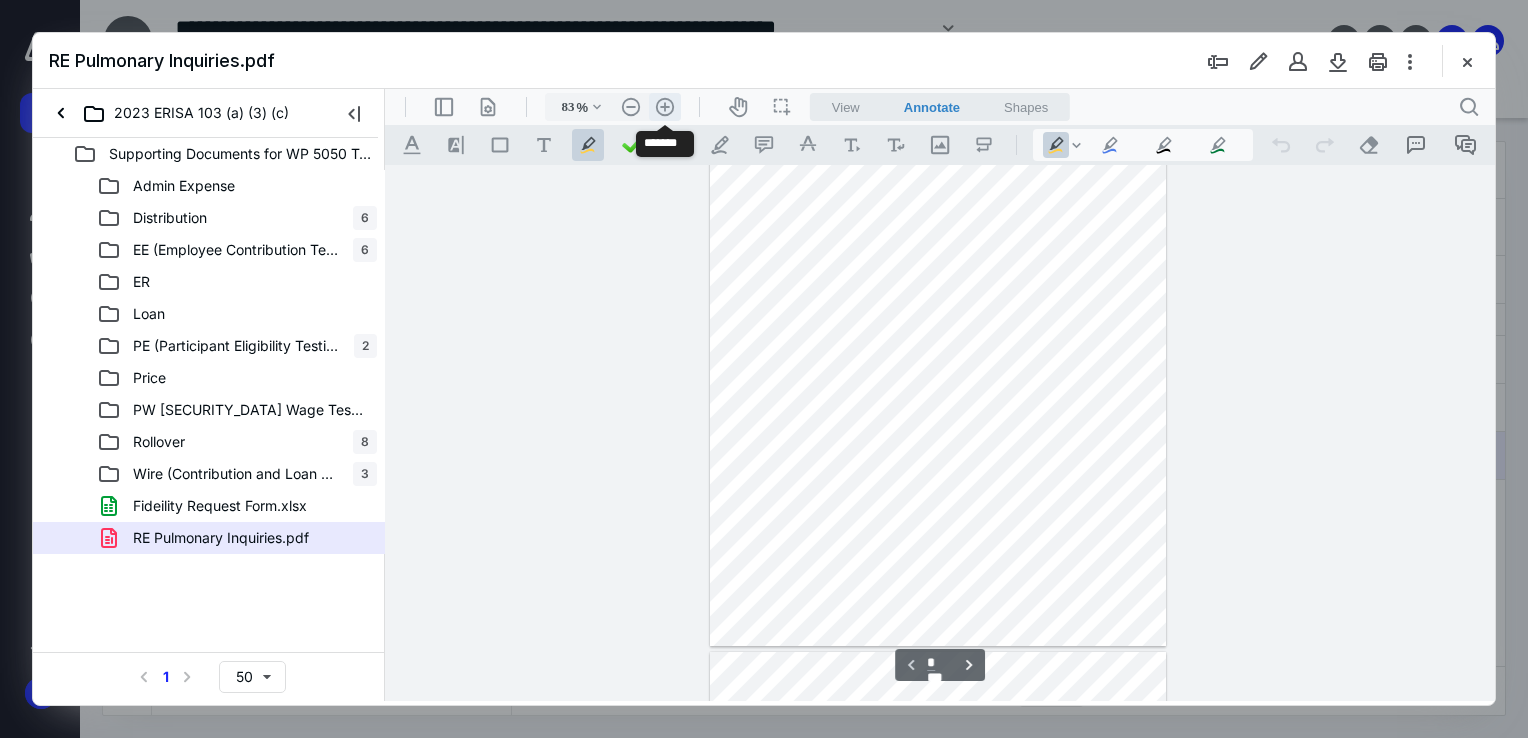 click on ".cls-1{fill:#abb0c4;} icon - header - zoom - in - line" at bounding box center (665, 107) 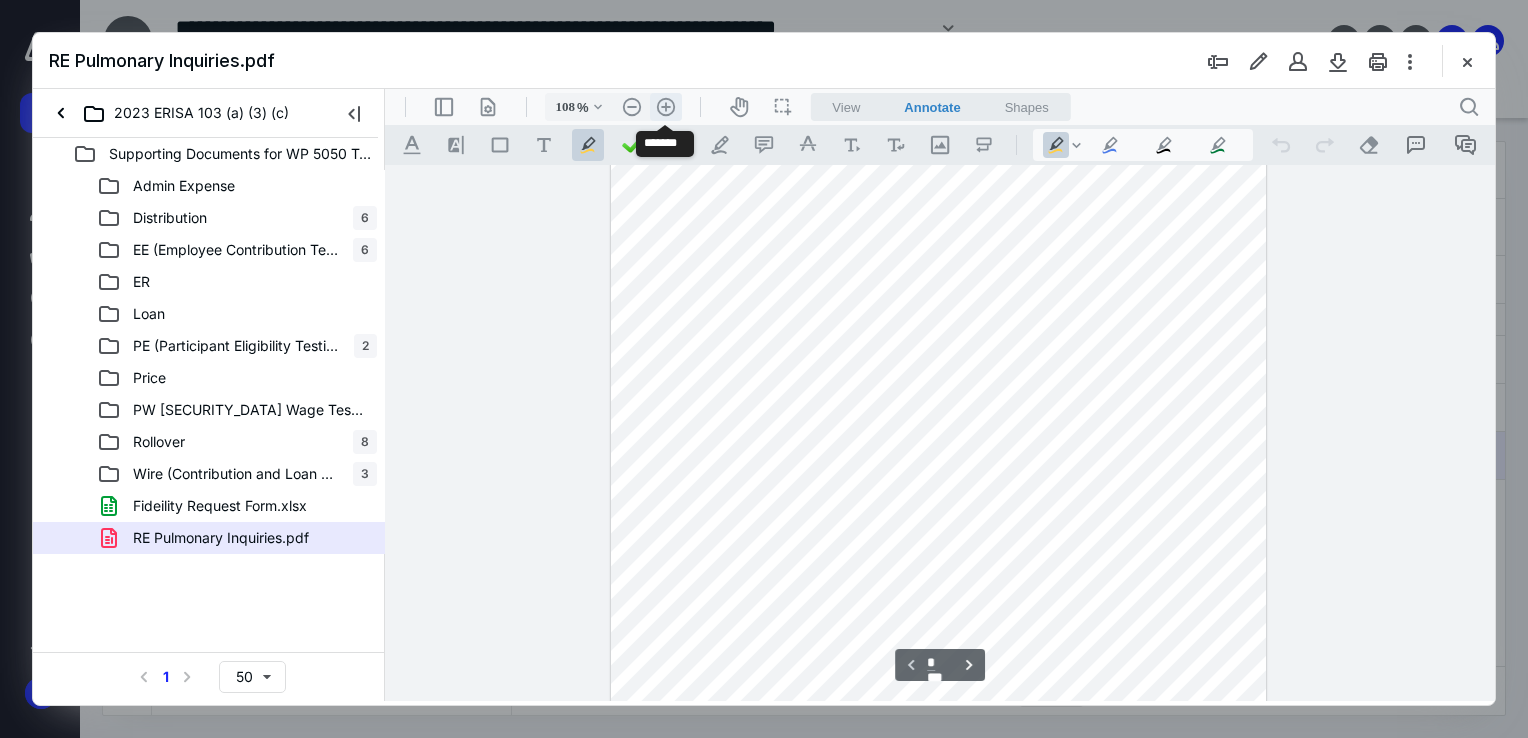 click on ".cls-1{fill:#abb0c4;} icon - header - zoom - in - line" at bounding box center (666, 107) 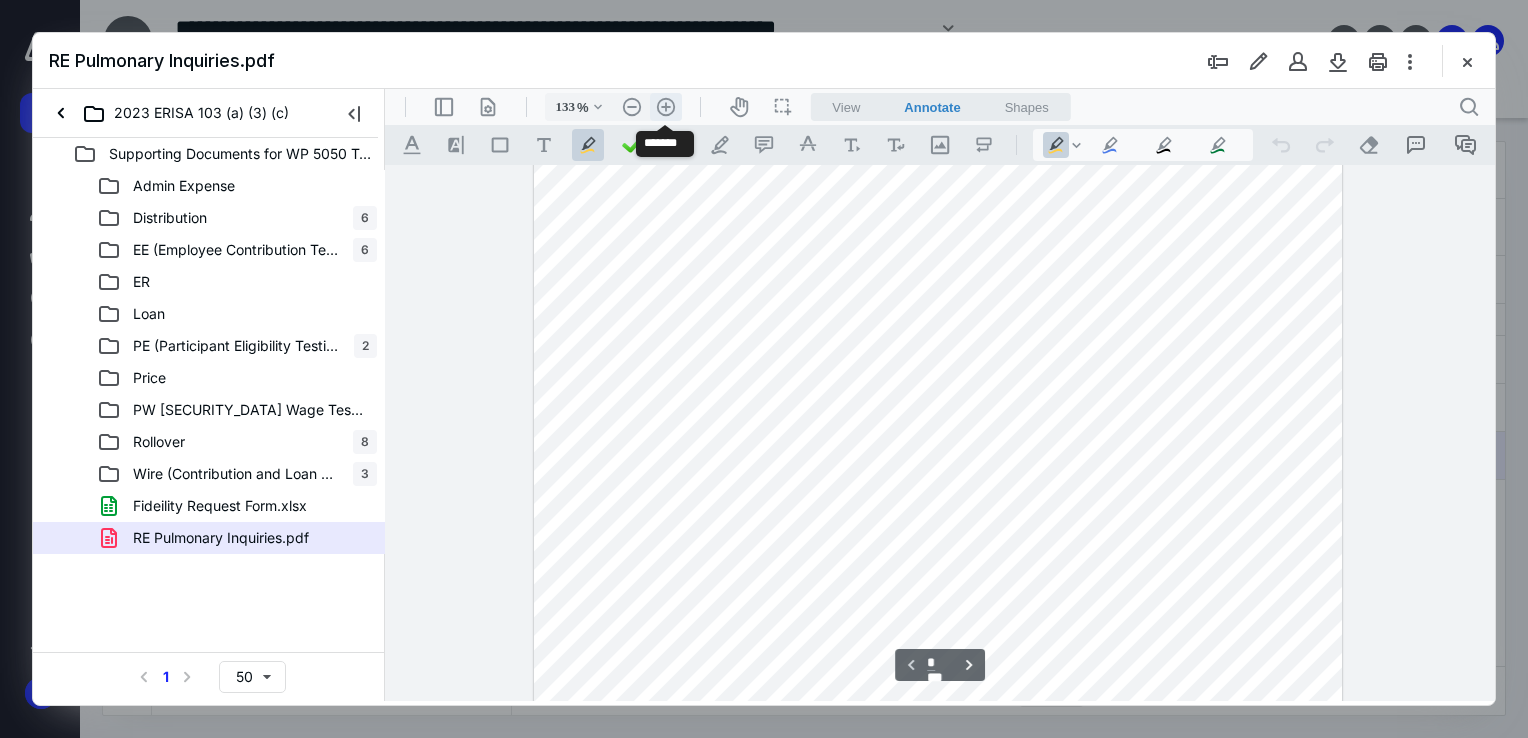 click on ".cls-1{fill:#abb0c4;} icon - header - zoom - in - line" at bounding box center [666, 107] 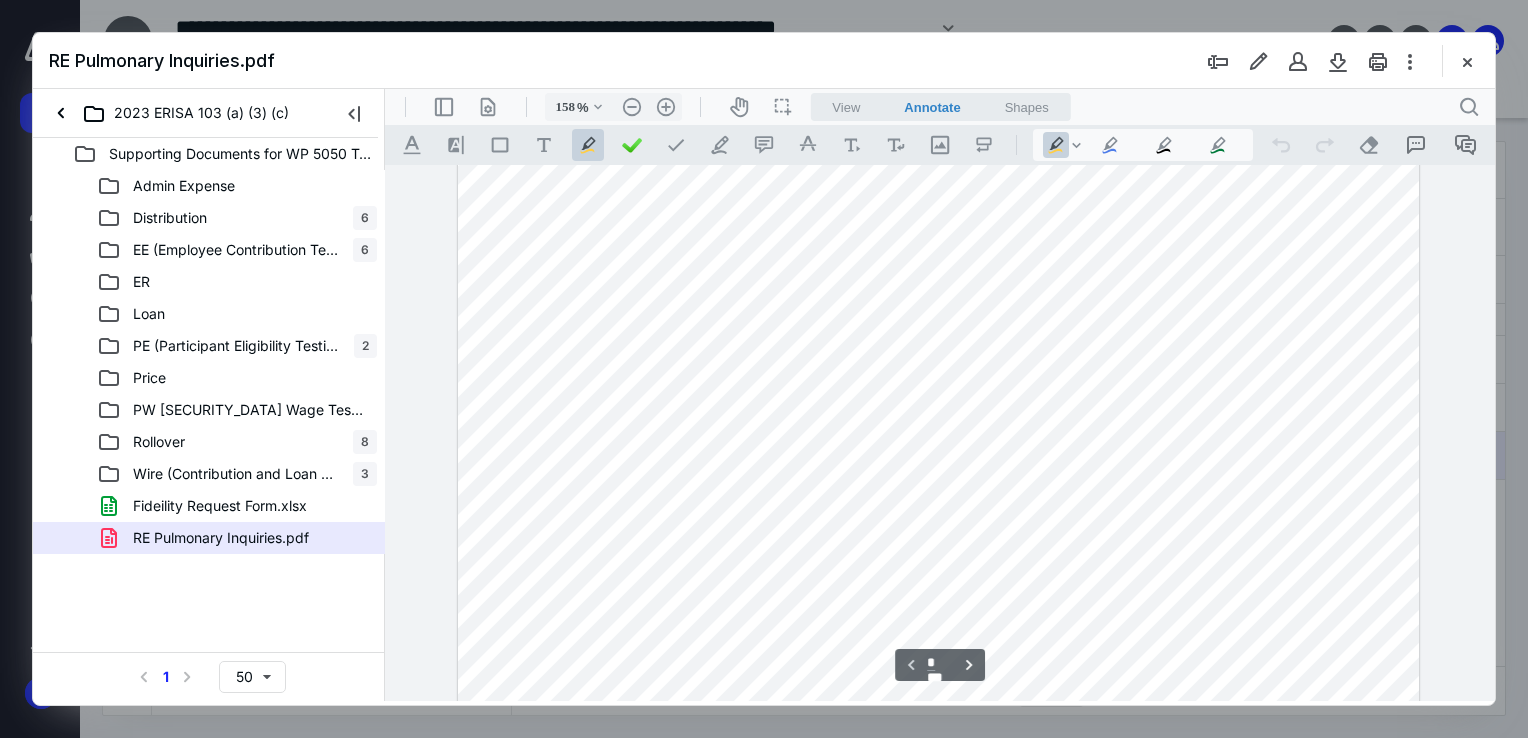scroll, scrollTop: 800, scrollLeft: 0, axis: vertical 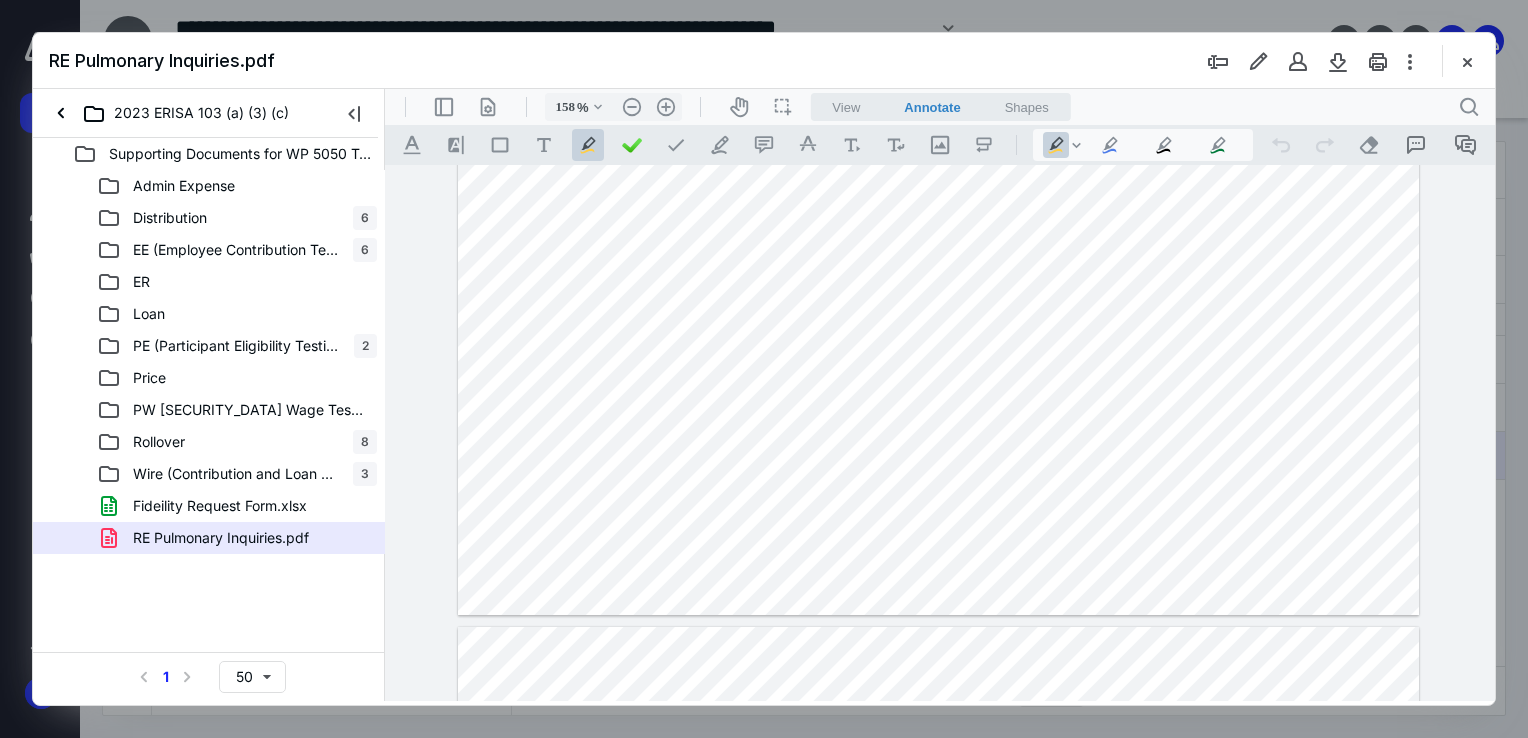 drag, startPoint x: 1492, startPoint y: 252, endPoint x: 1489, endPoint y: 492, distance: 240.01875 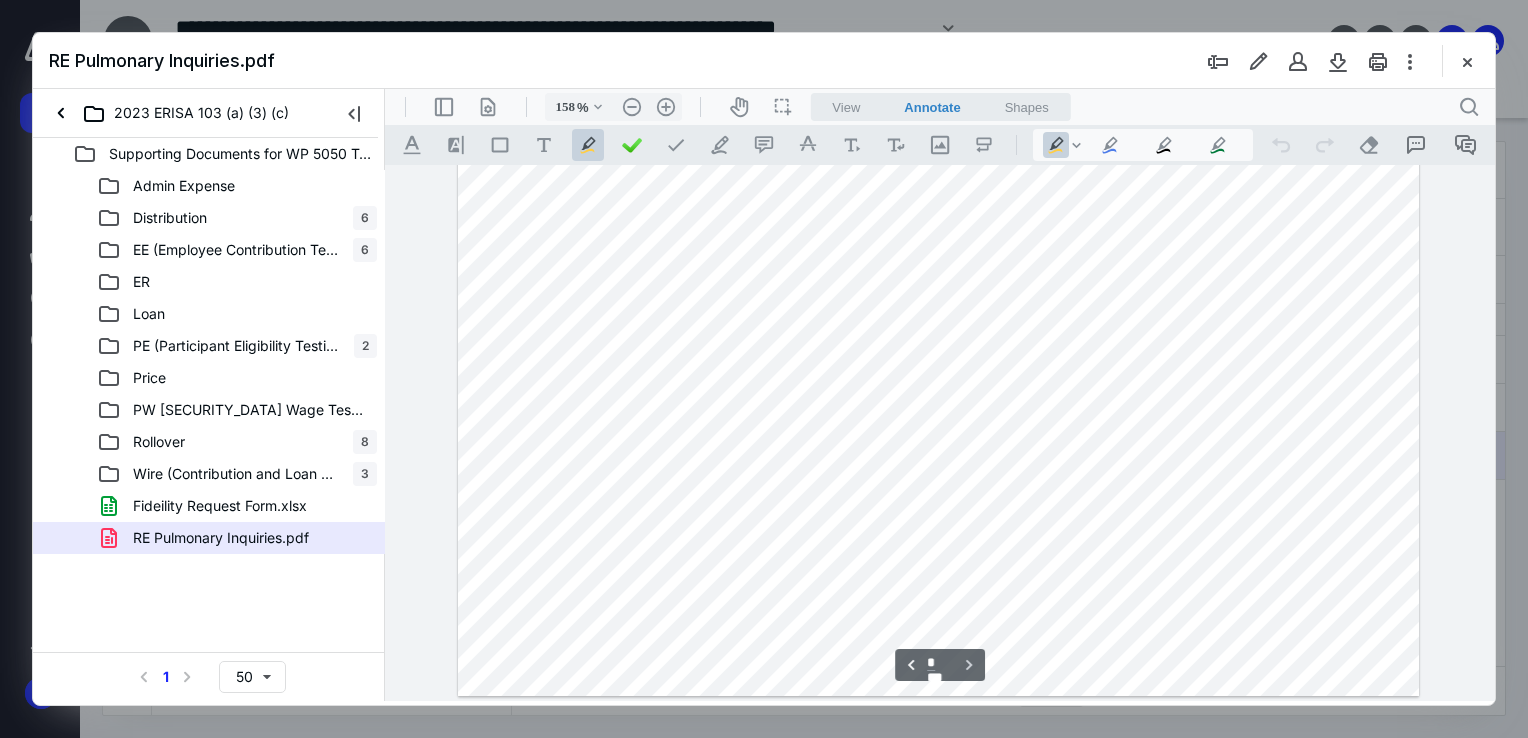 drag, startPoint x: 1488, startPoint y: 262, endPoint x: 1885, endPoint y: 784, distance: 655.81476 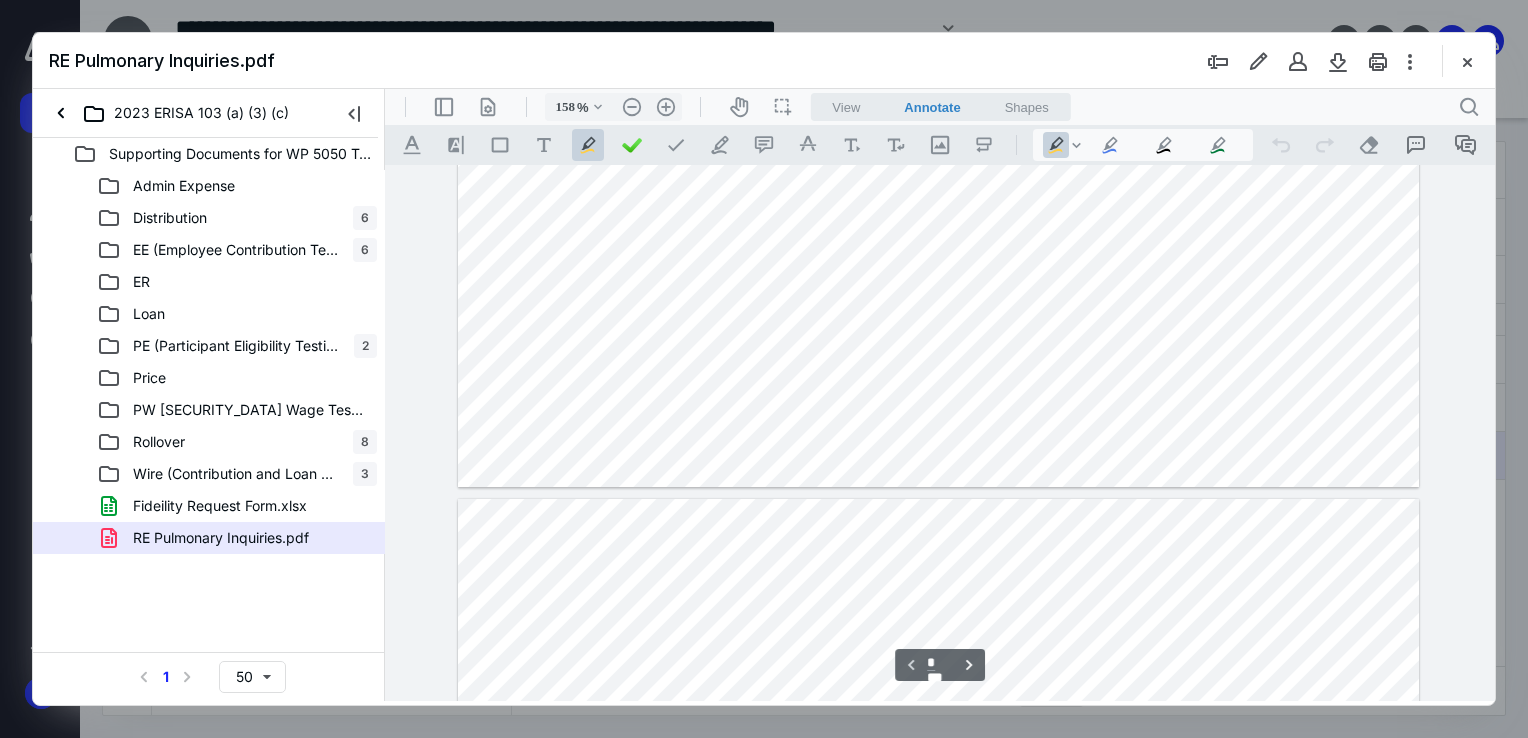 scroll, scrollTop: 943, scrollLeft: 0, axis: vertical 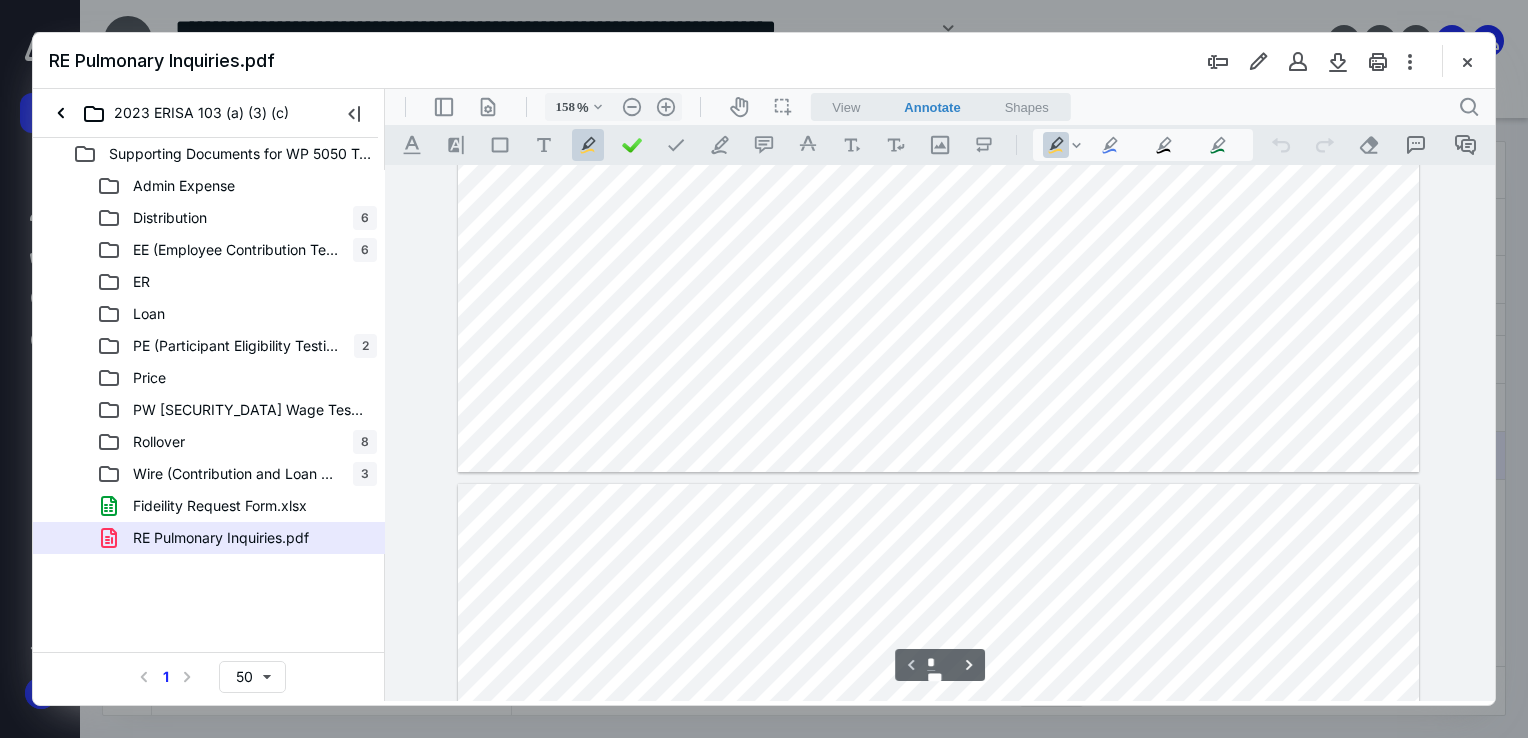 type on "*" 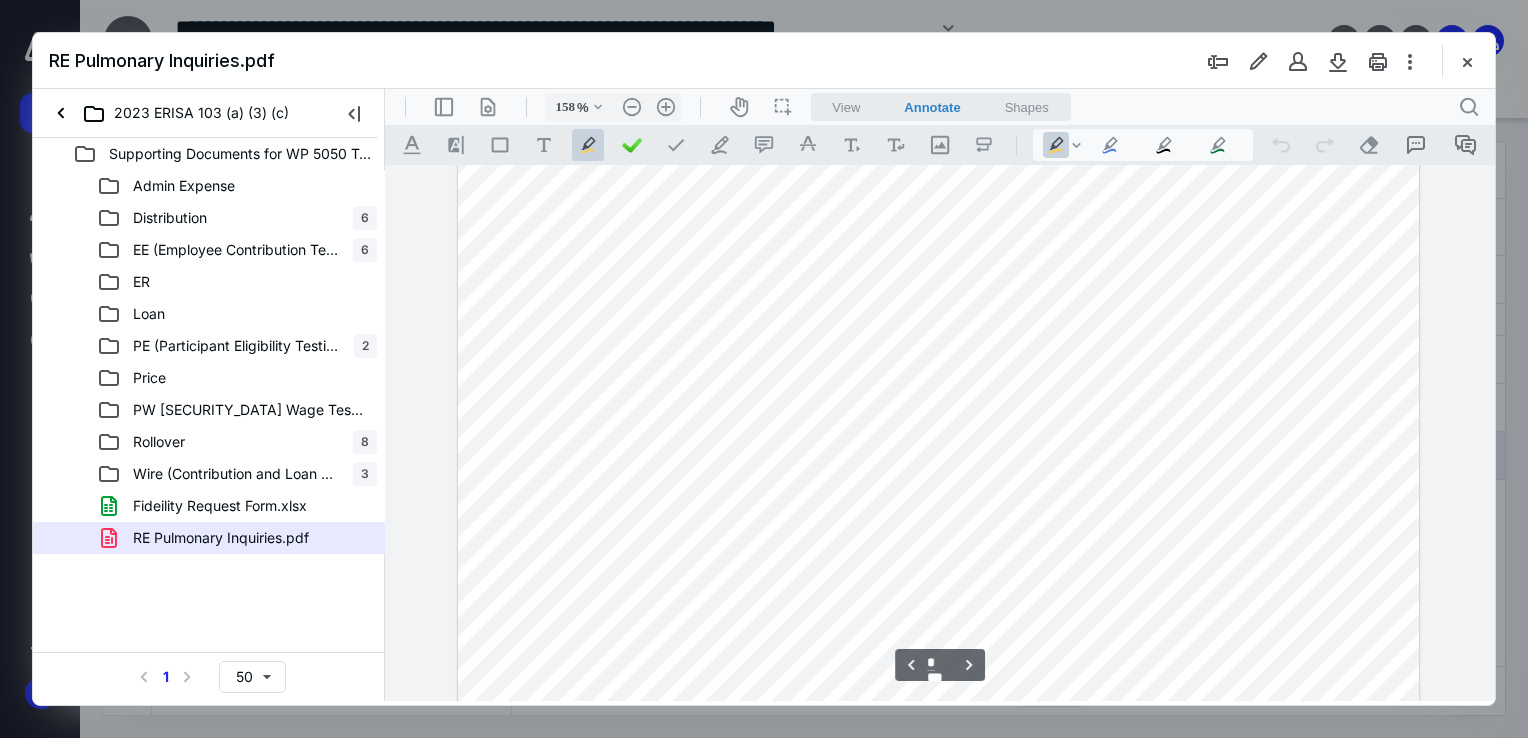 scroll, scrollTop: 1543, scrollLeft: 0, axis: vertical 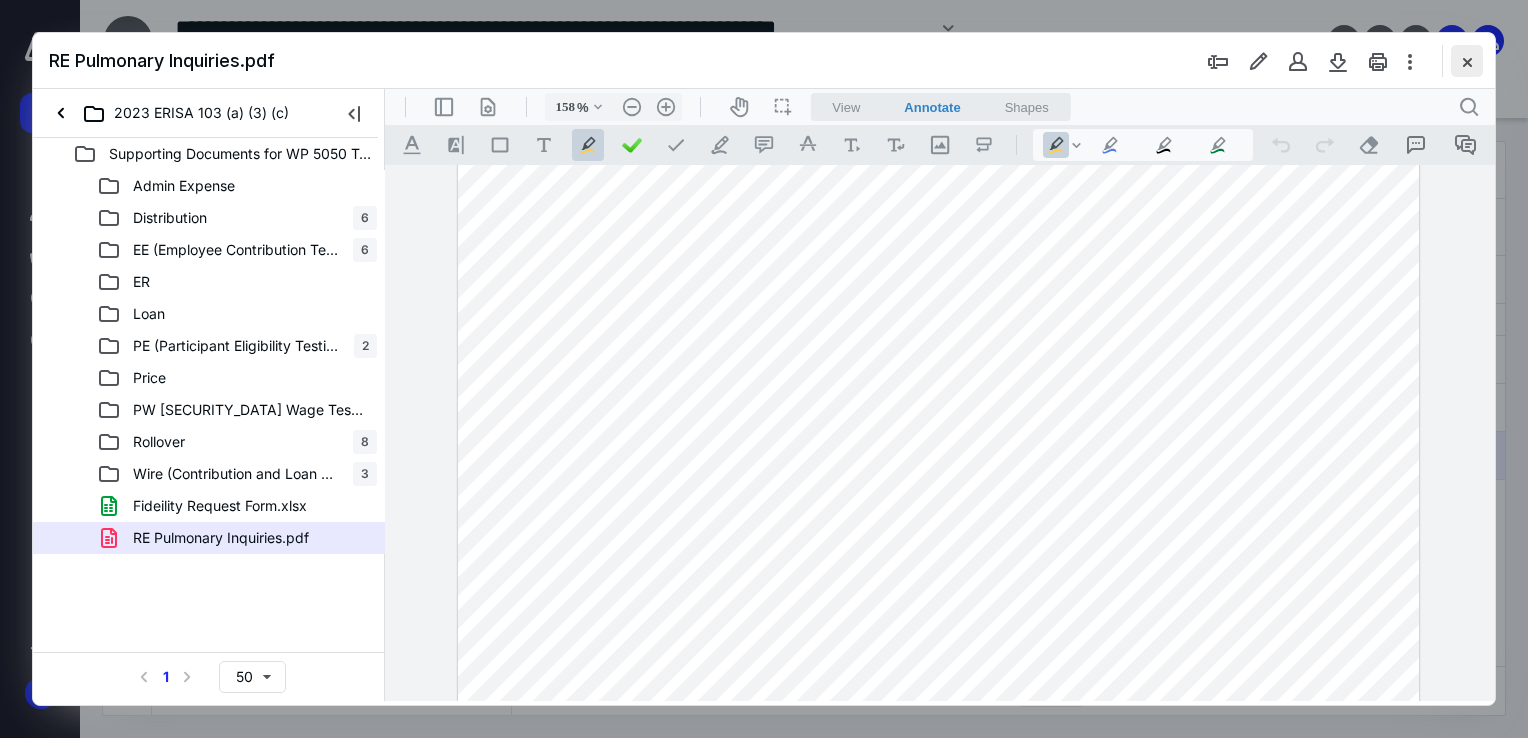 click at bounding box center (1467, 61) 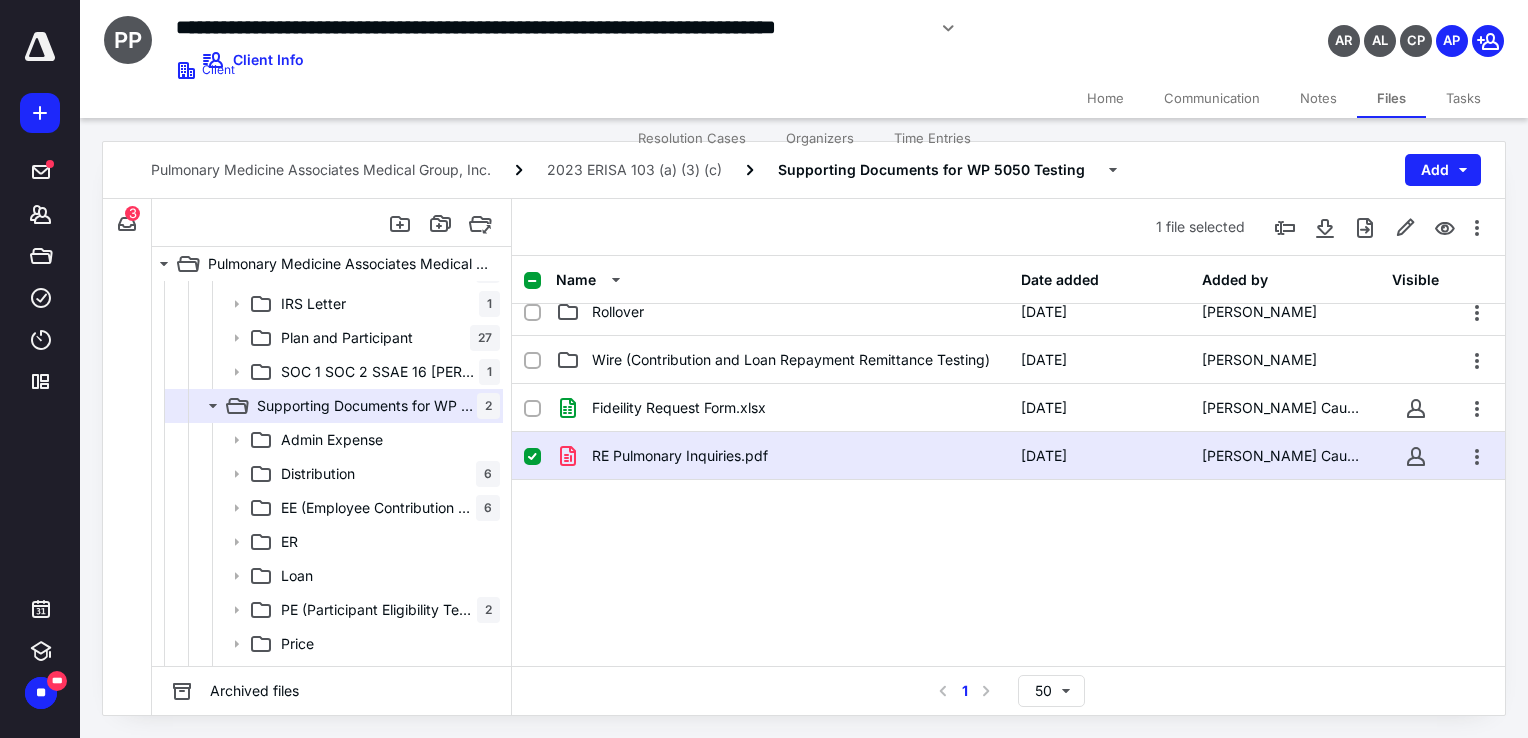 click on "Home" at bounding box center [1105, 98] 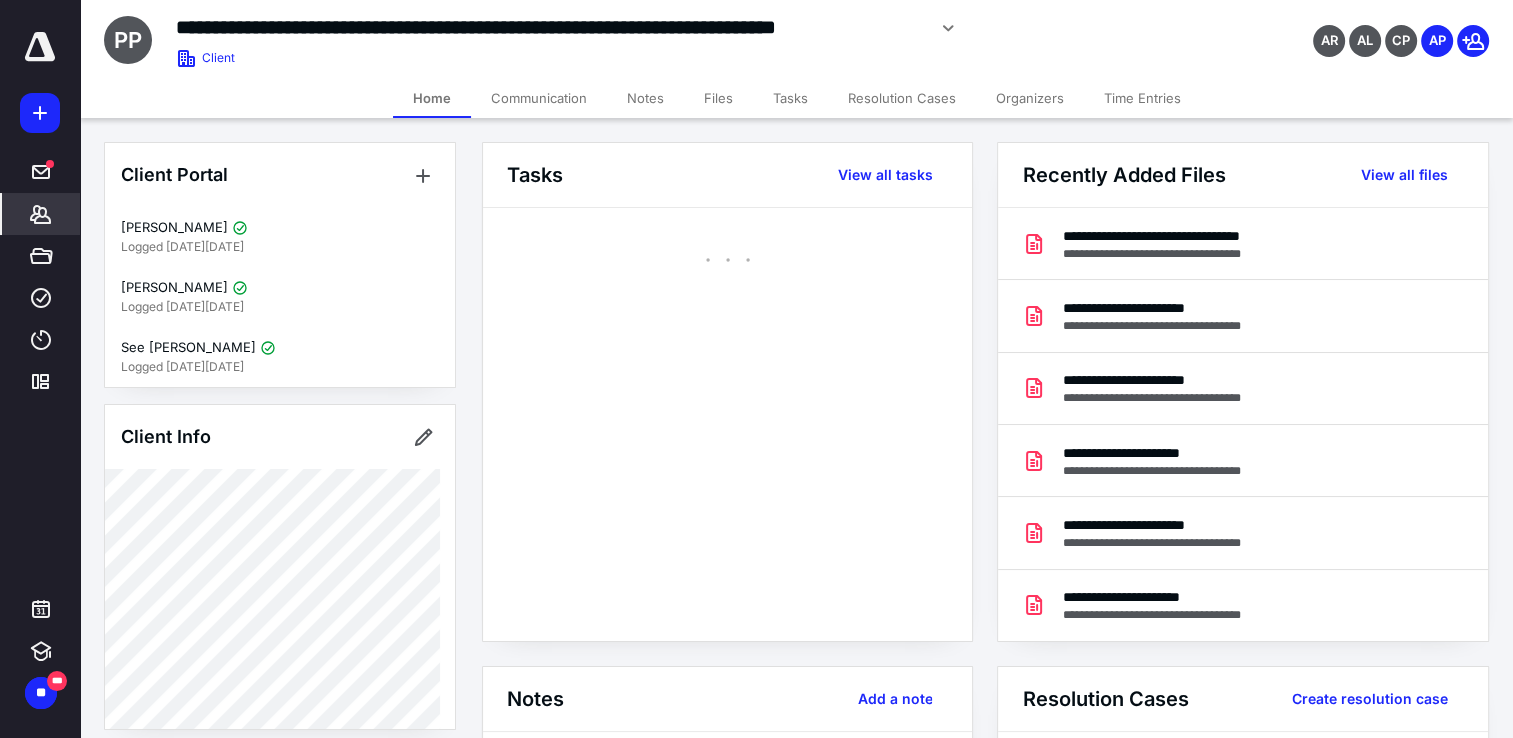 click on "Files" at bounding box center [718, 98] 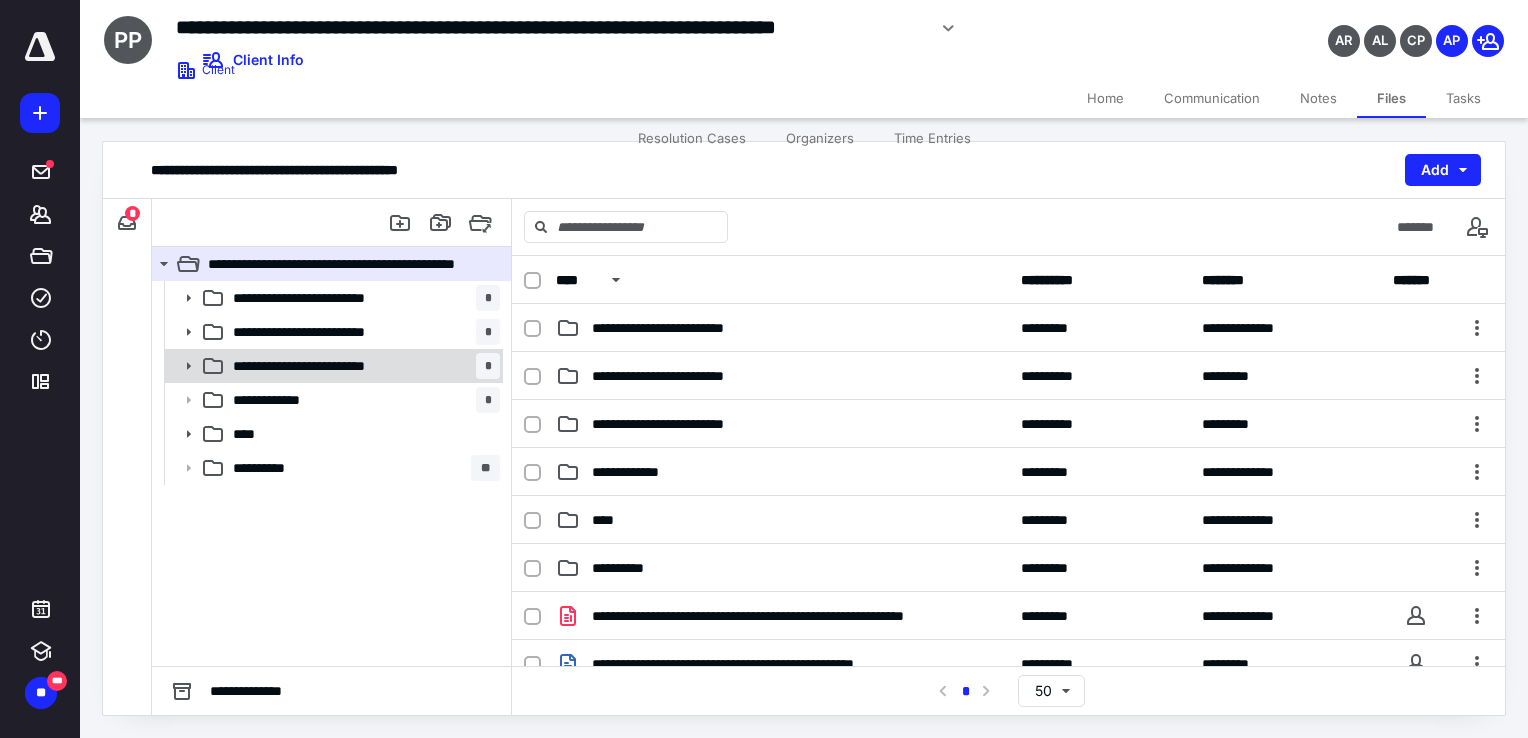 click 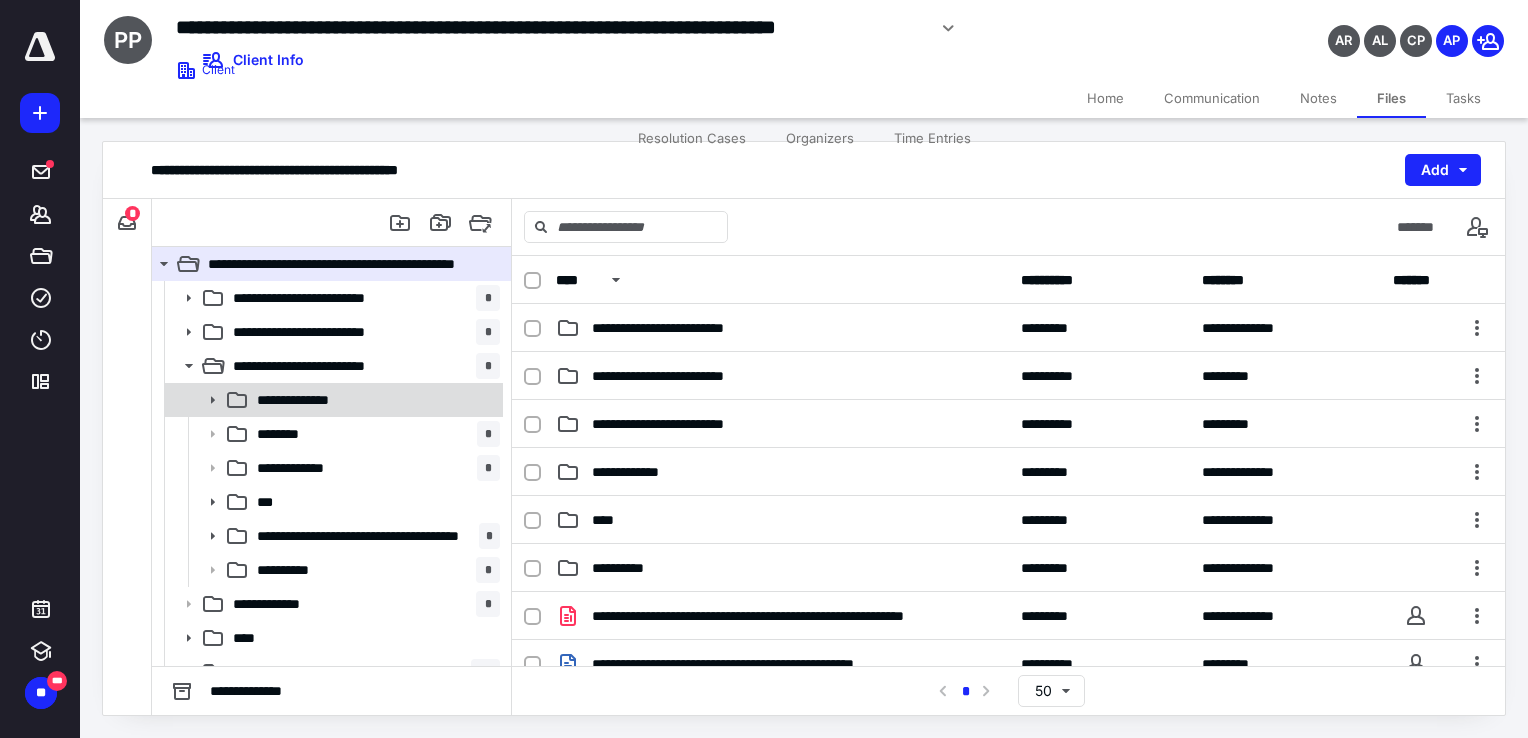click 